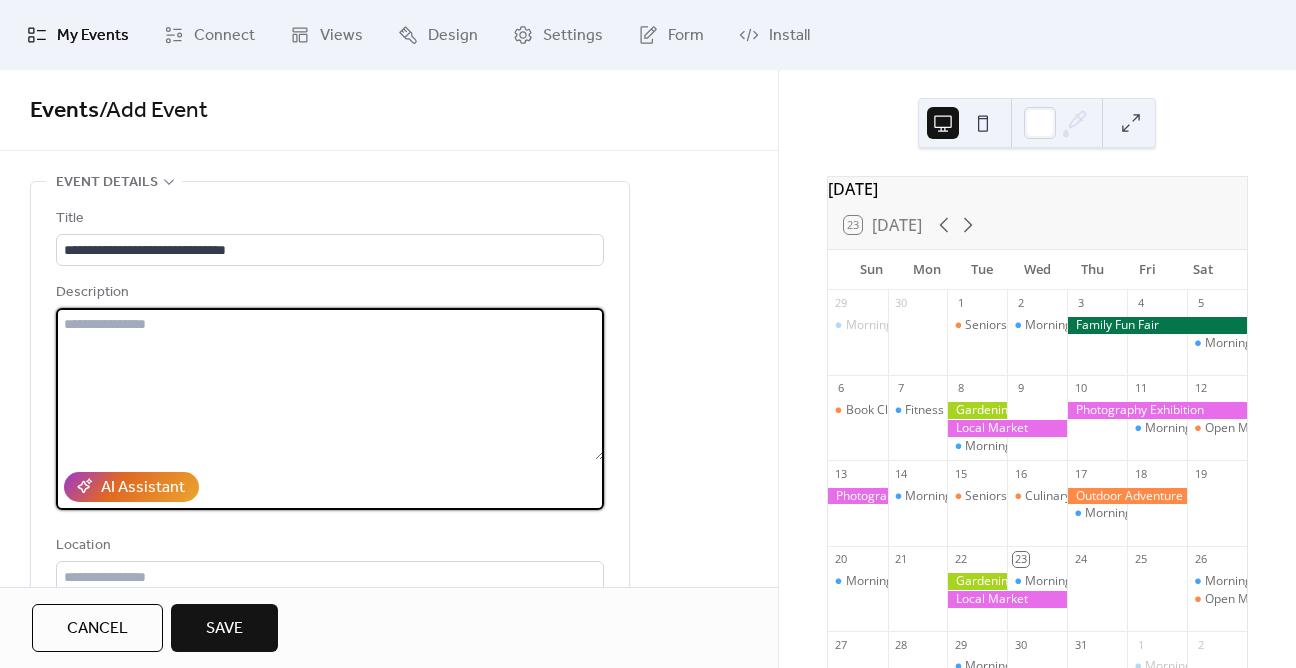 scroll, scrollTop: 0, scrollLeft: 0, axis: both 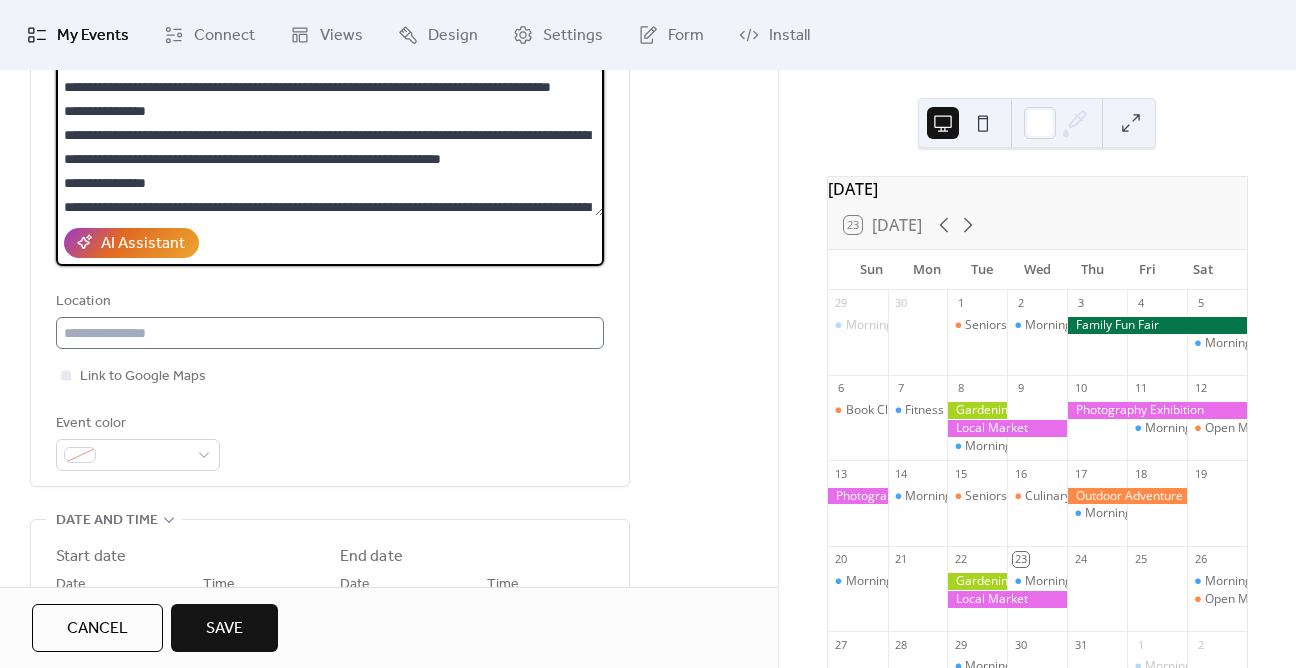 type on "**********" 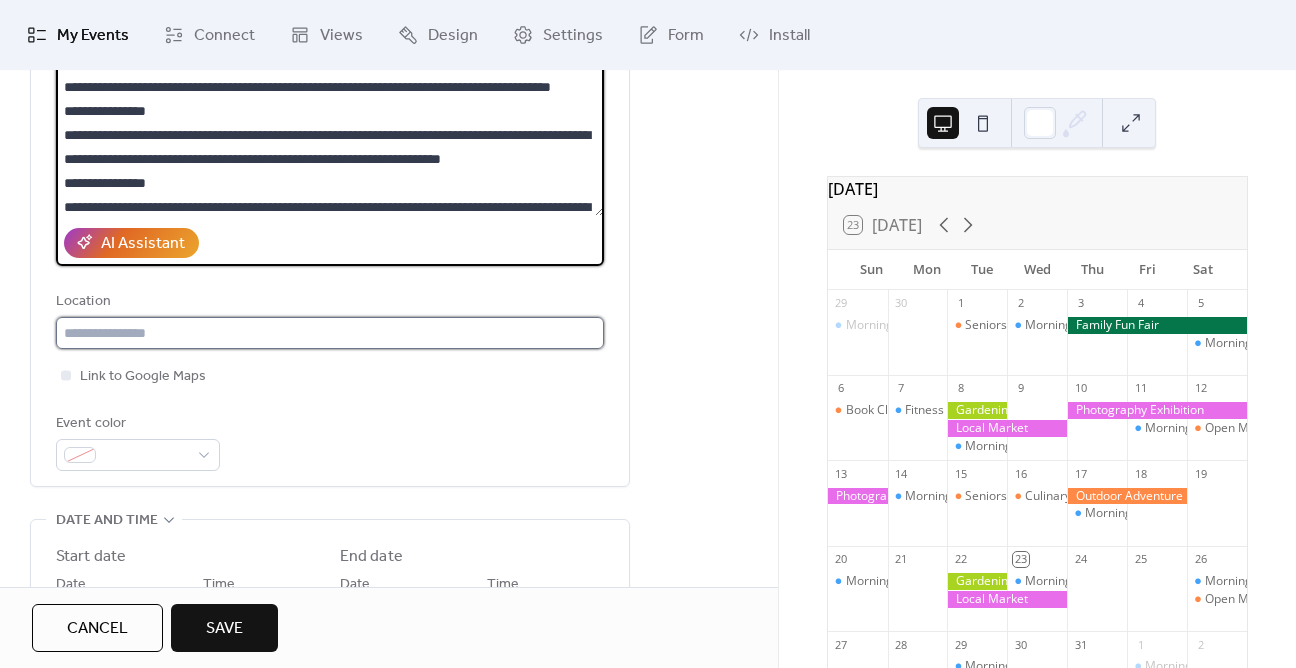click at bounding box center [330, 333] 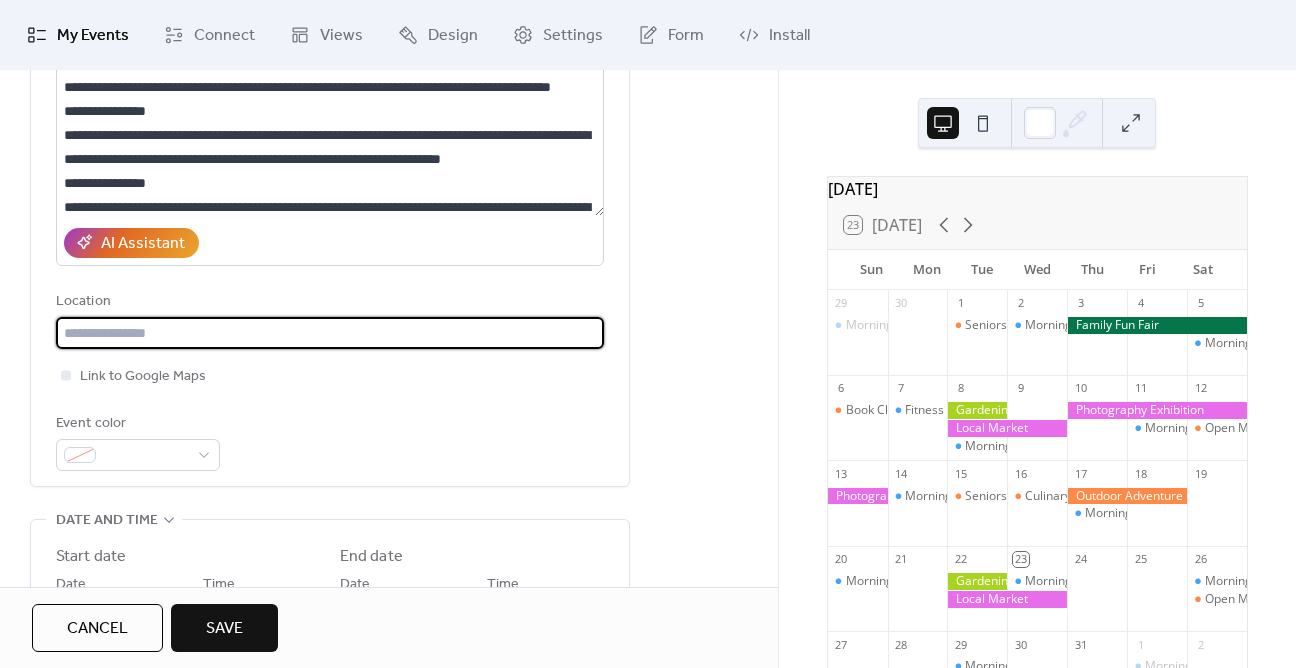 scroll, scrollTop: 245, scrollLeft: 0, axis: vertical 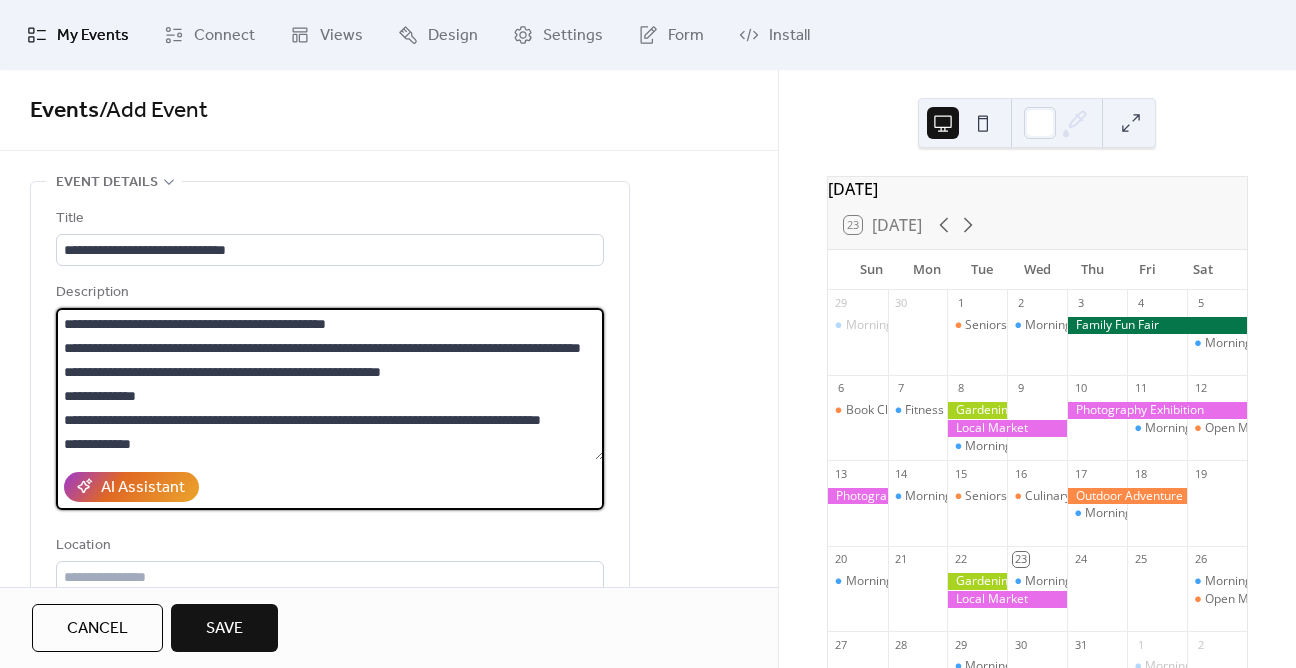 drag, startPoint x: 476, startPoint y: 399, endPoint x: 220, endPoint y: 400, distance: 256.00195 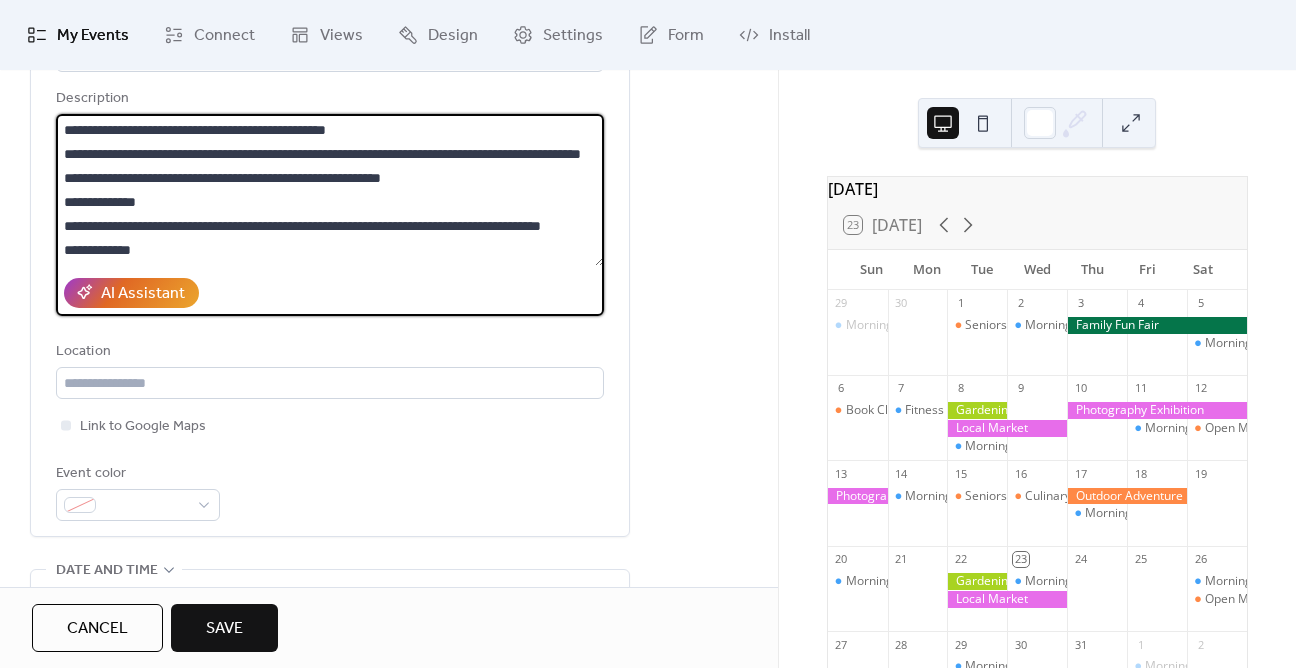 scroll, scrollTop: 203, scrollLeft: 0, axis: vertical 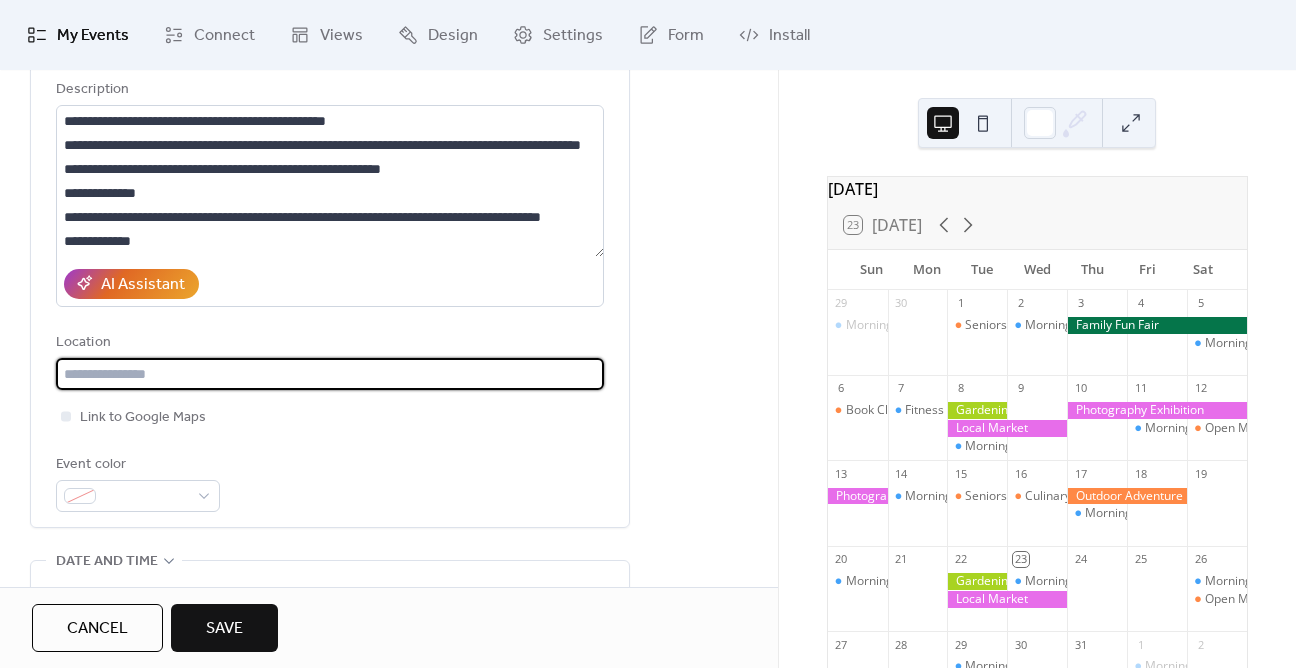 click at bounding box center (330, 374) 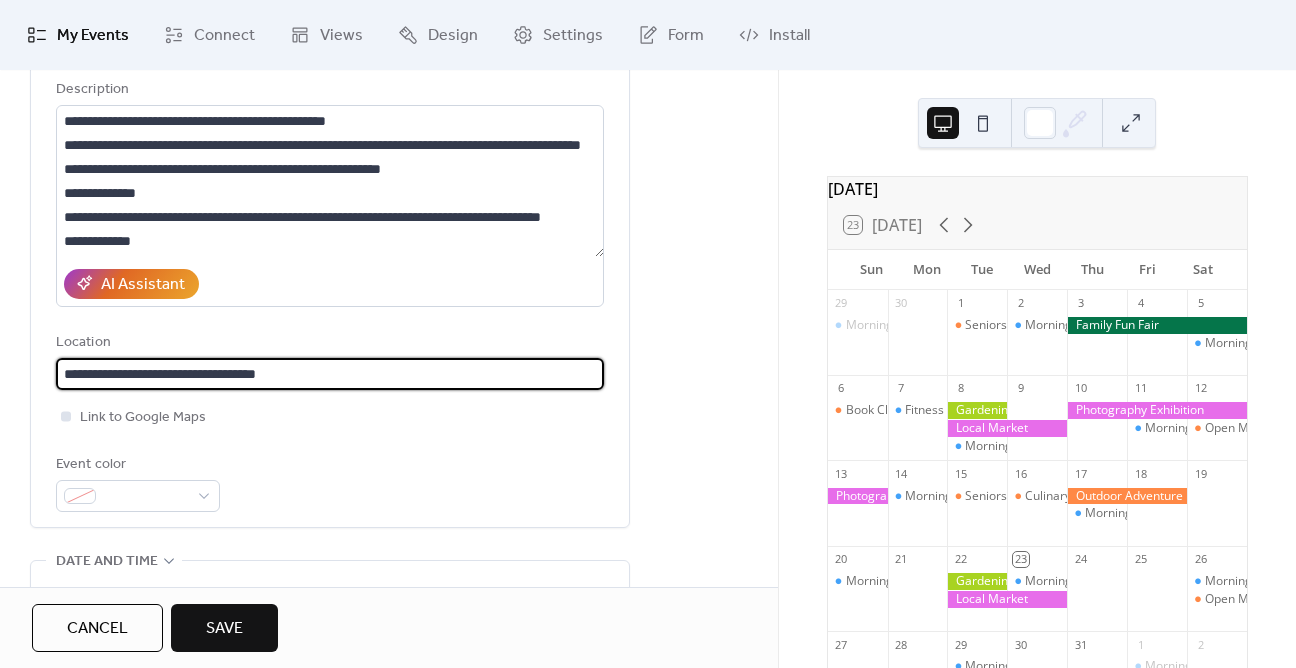 type on "**********" 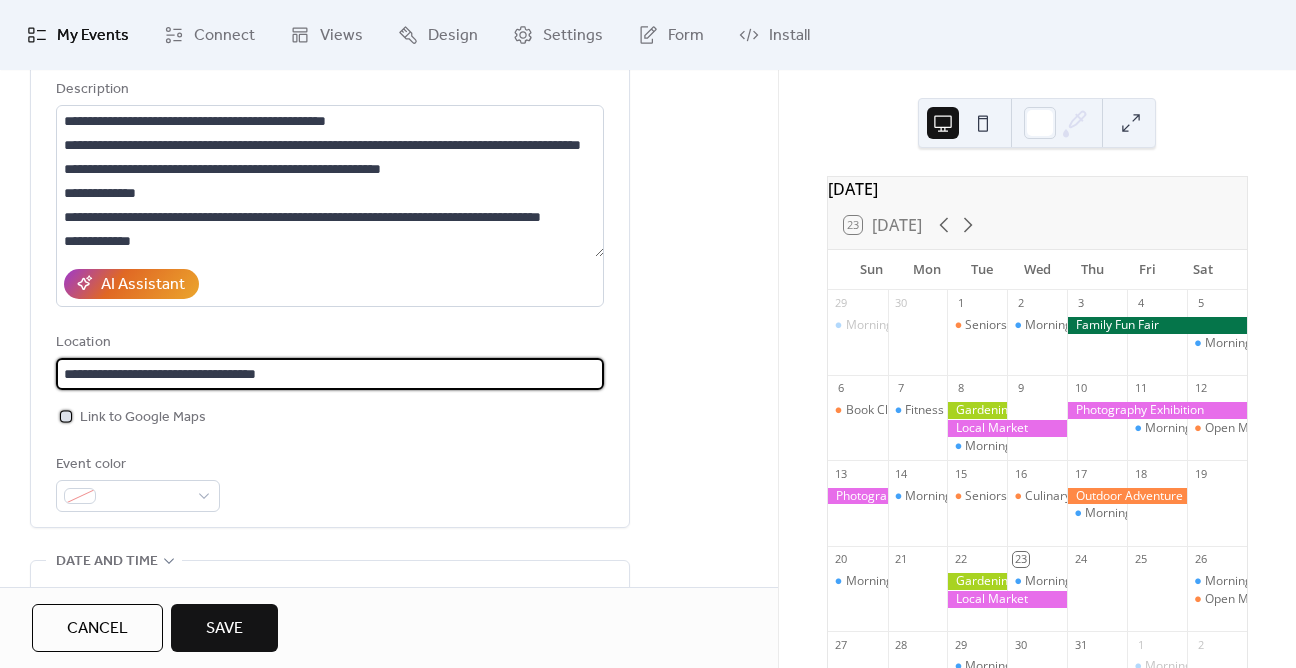 click at bounding box center (66, 416) 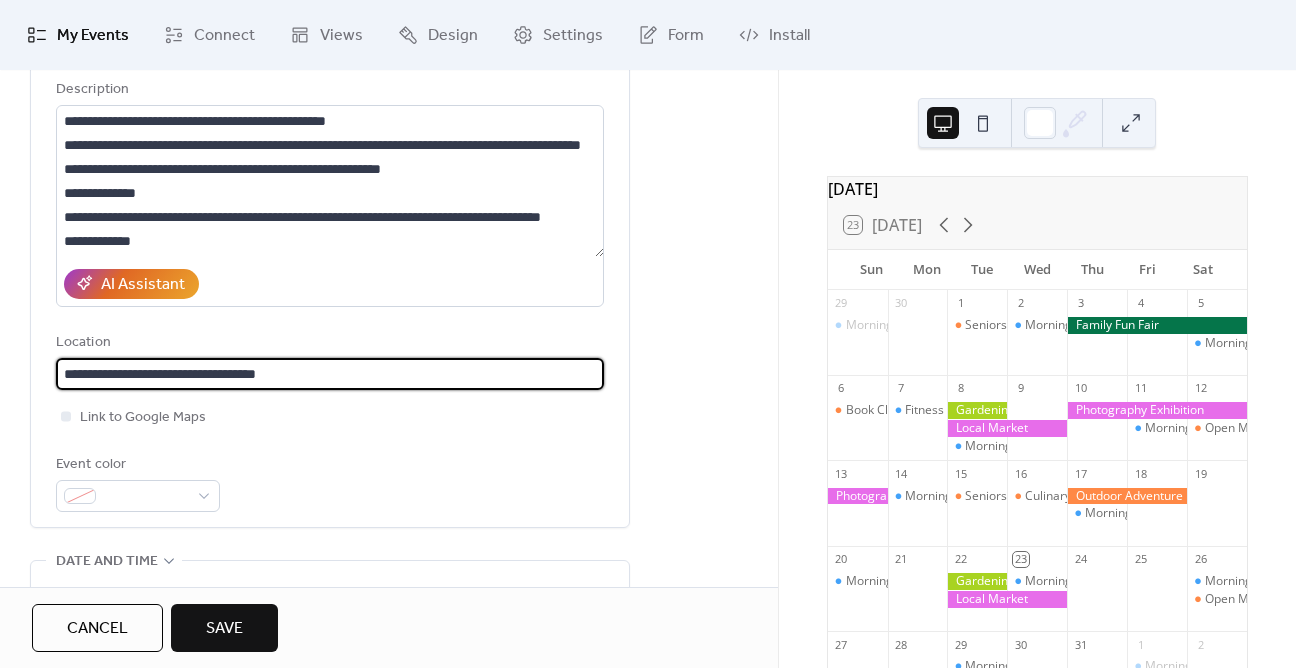 click on "**********" at bounding box center (330, 374) 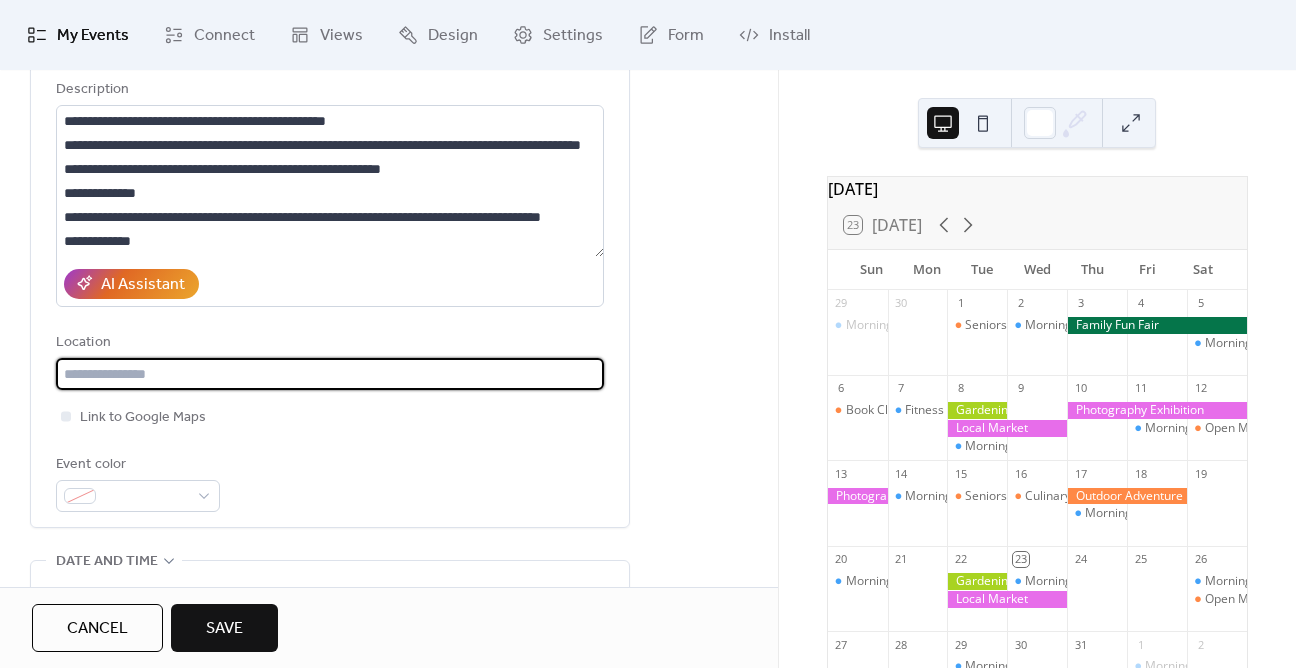click on "**********" at bounding box center (330, 258) 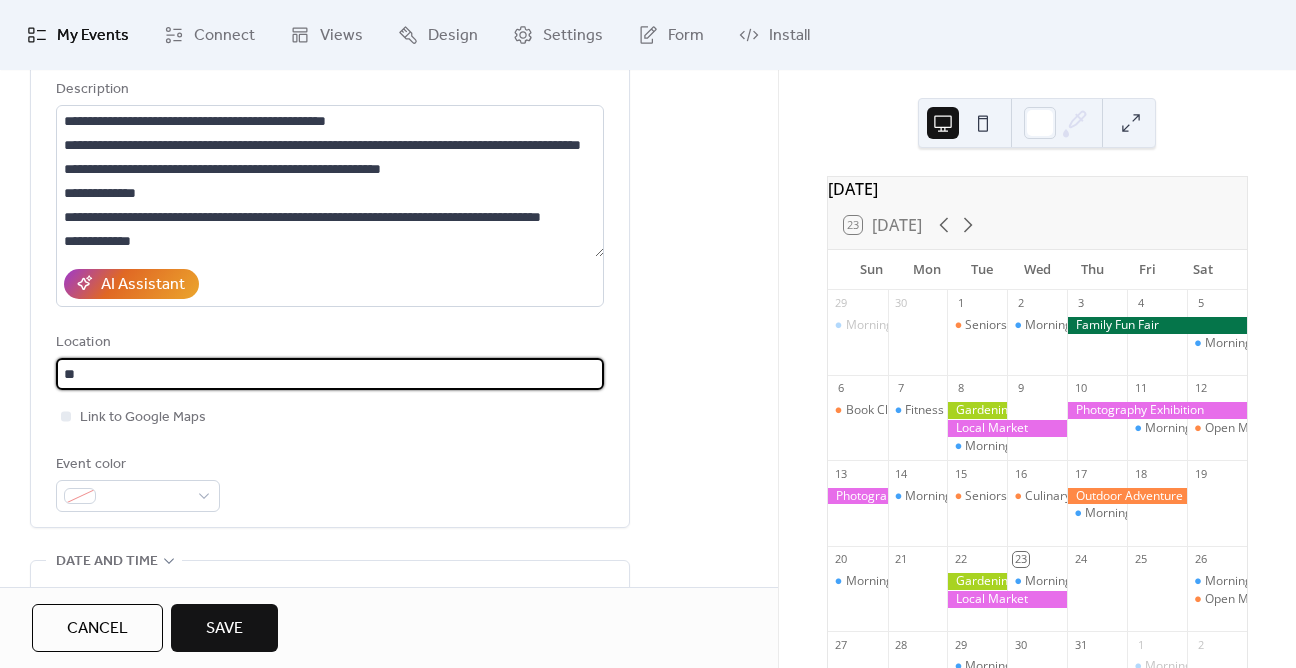 type on "*" 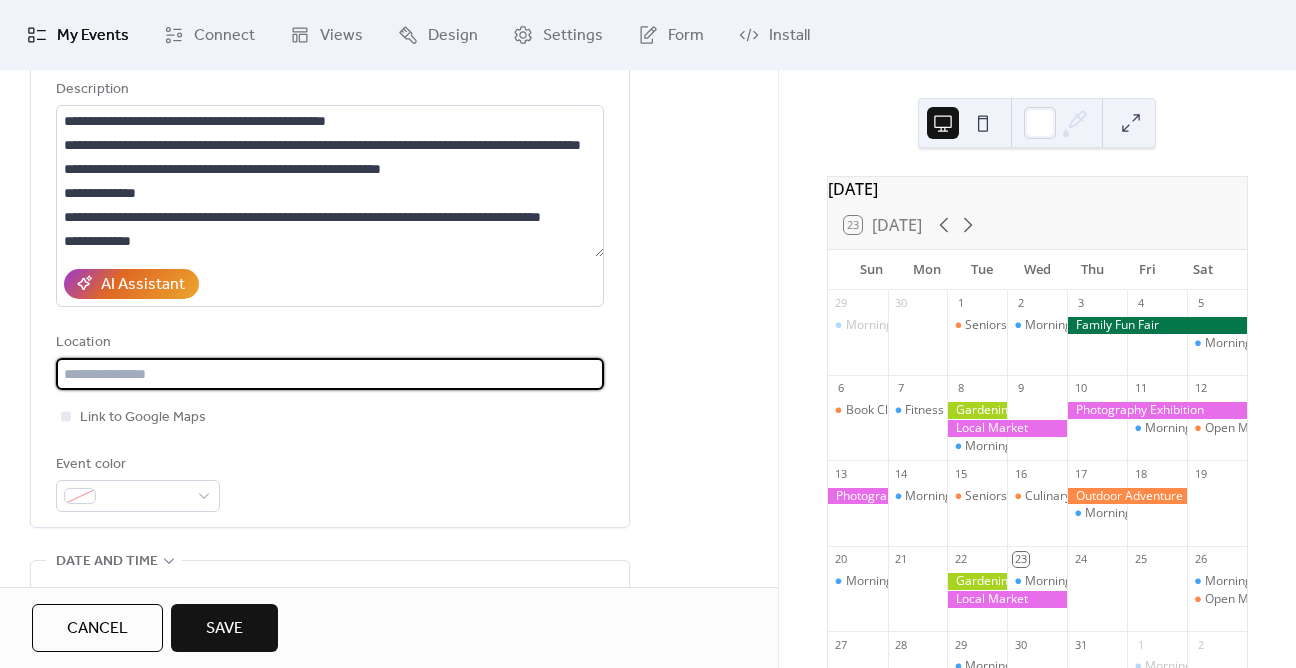 paste on "**********" 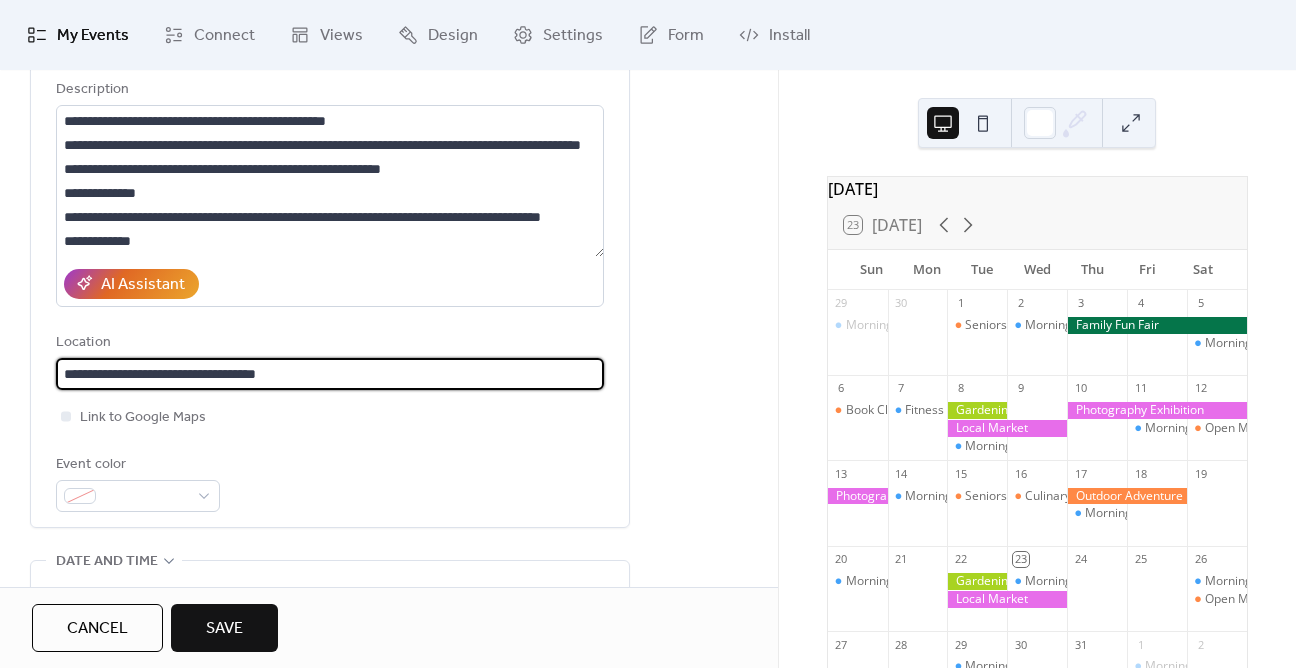 type on "**********" 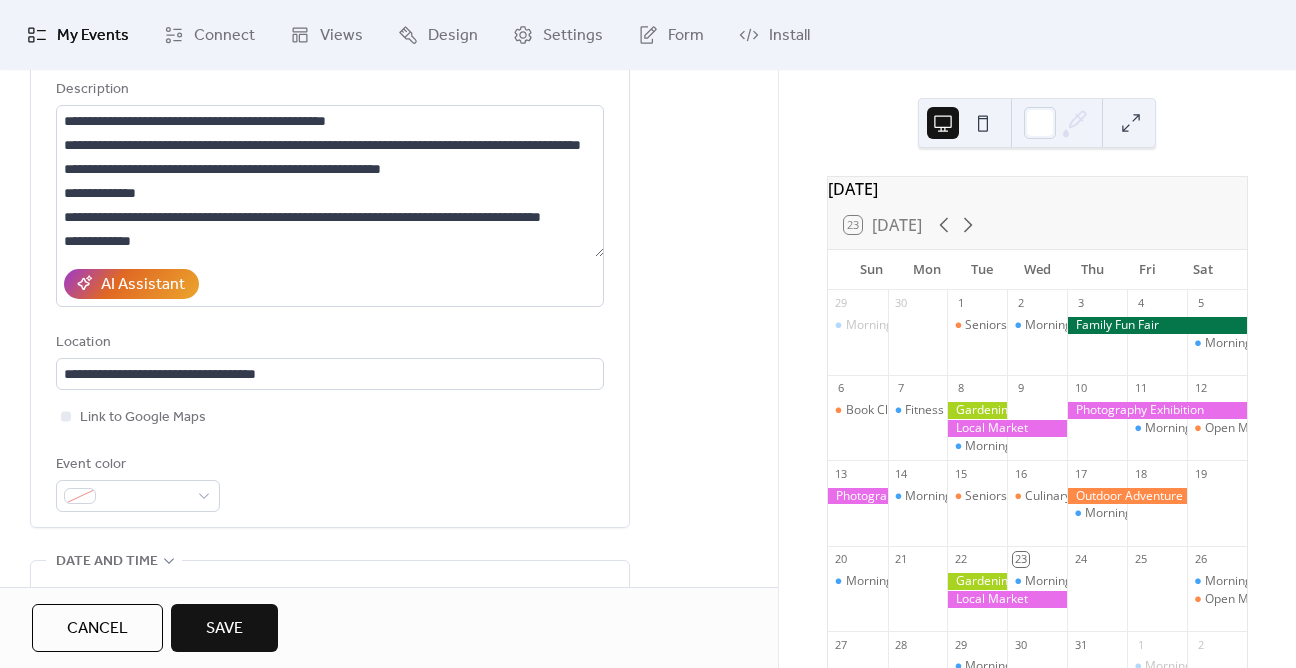 click on "Event color" at bounding box center [330, 482] 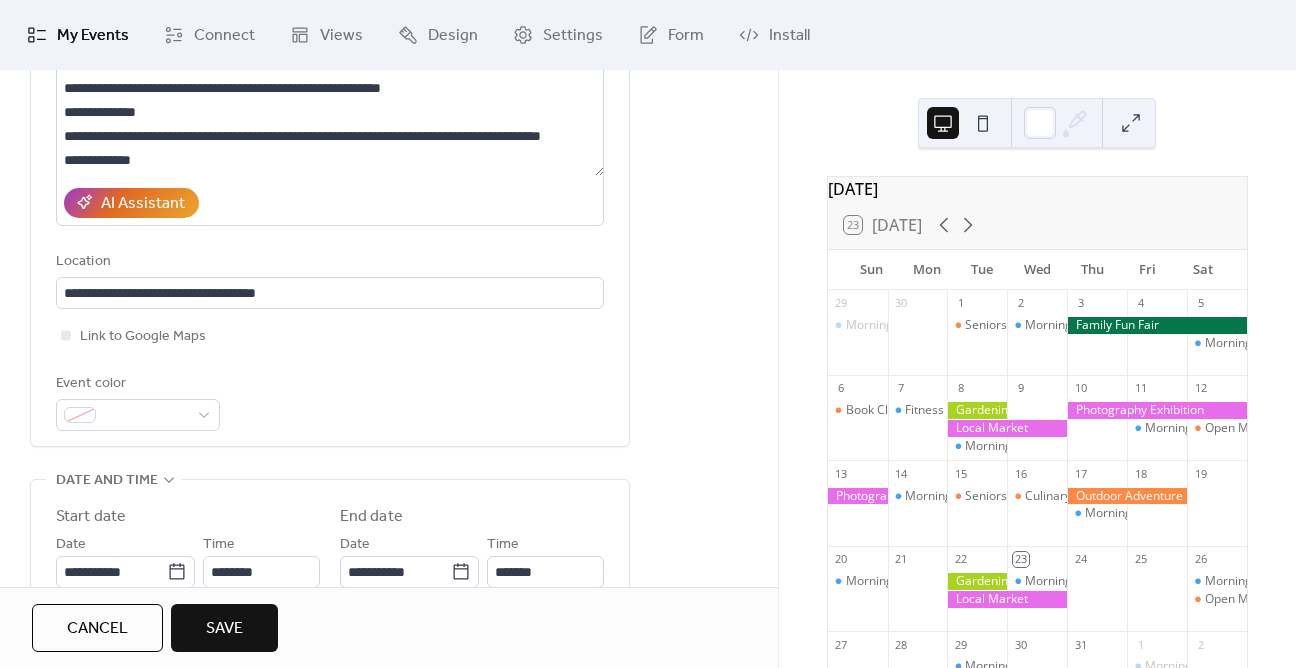 scroll, scrollTop: 344, scrollLeft: 0, axis: vertical 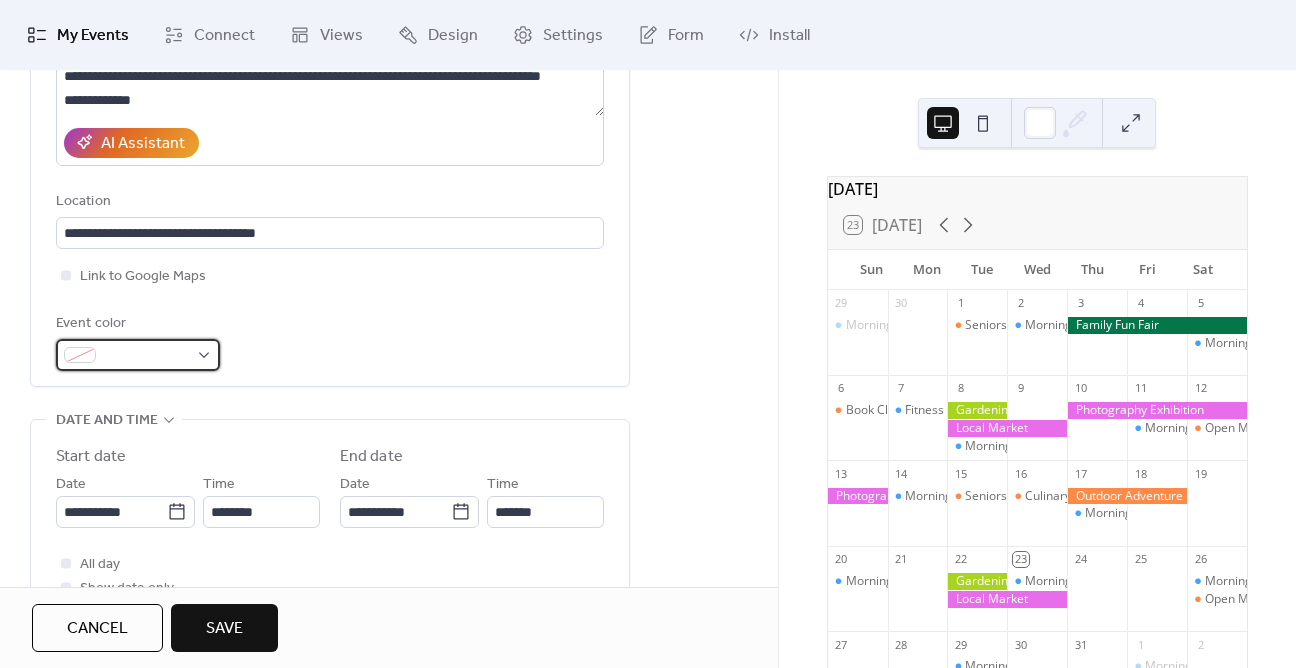 click at bounding box center [146, 356] 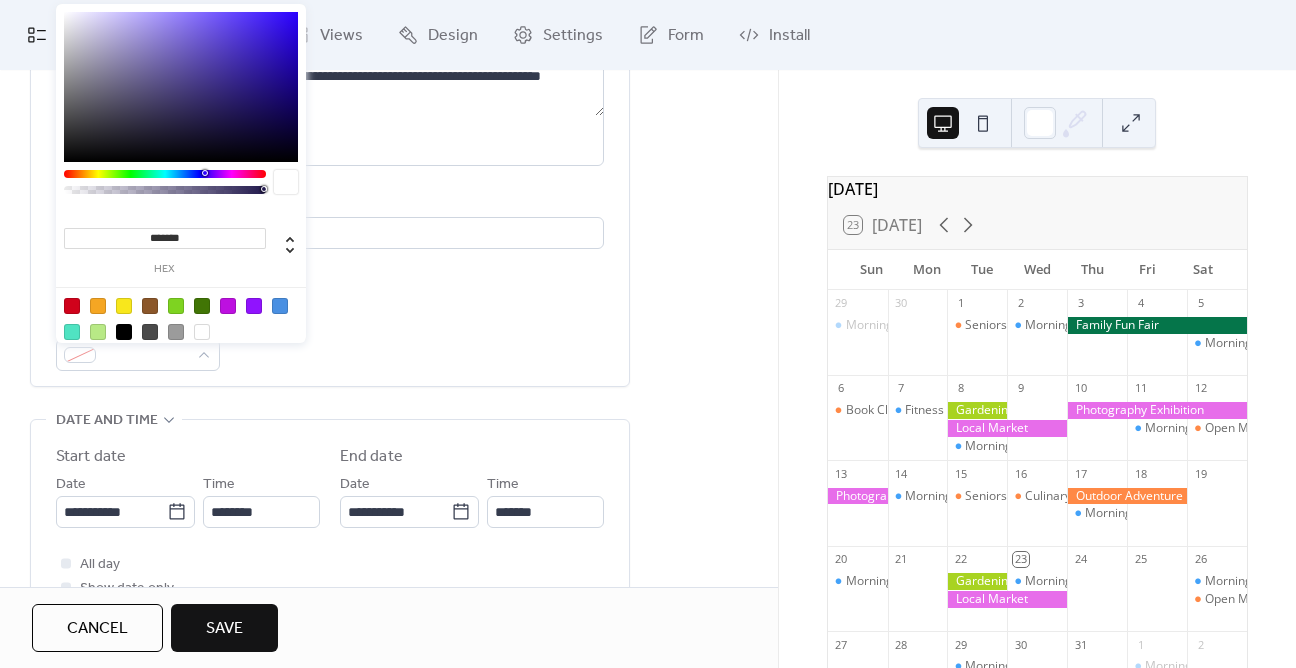 click at bounding box center [228, 306] 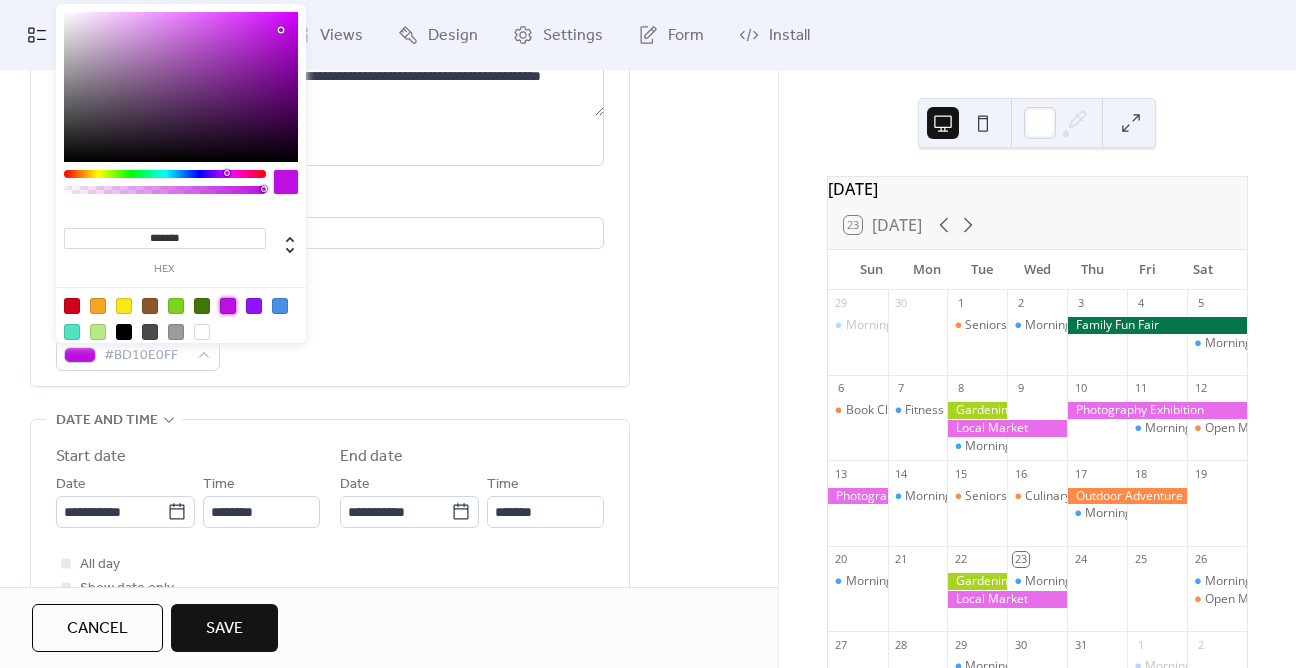 click at bounding box center (176, 306) 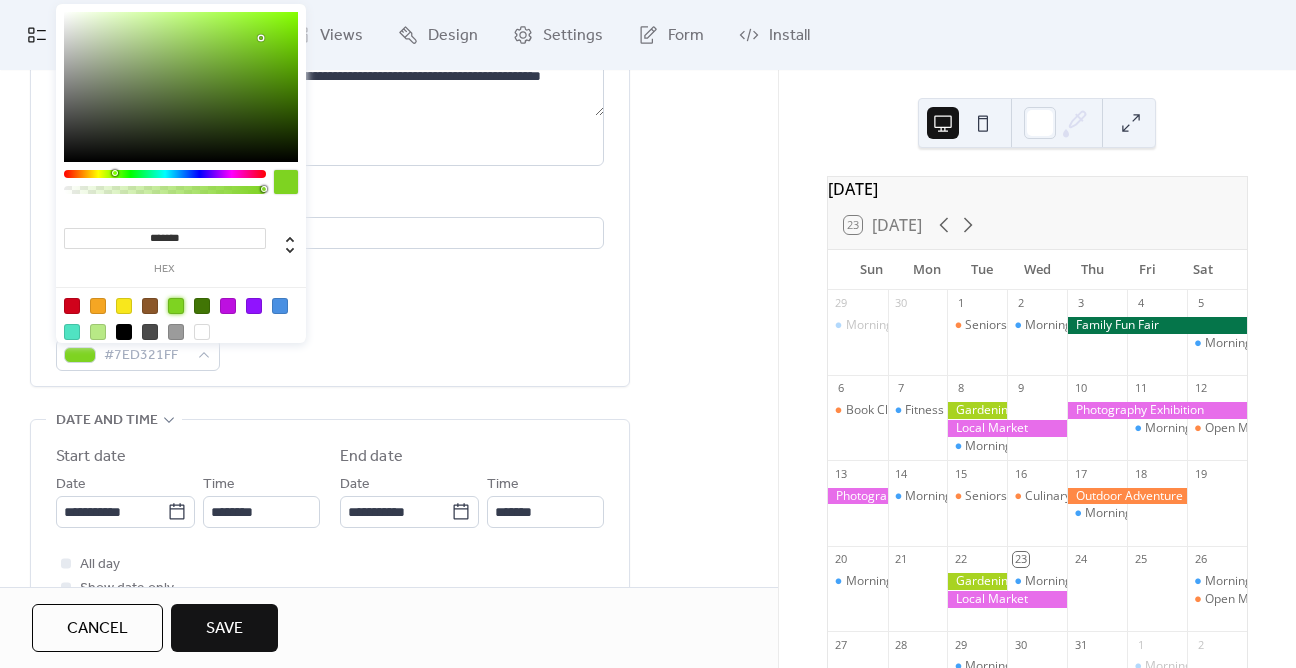 click on "**********" at bounding box center [330, 117] 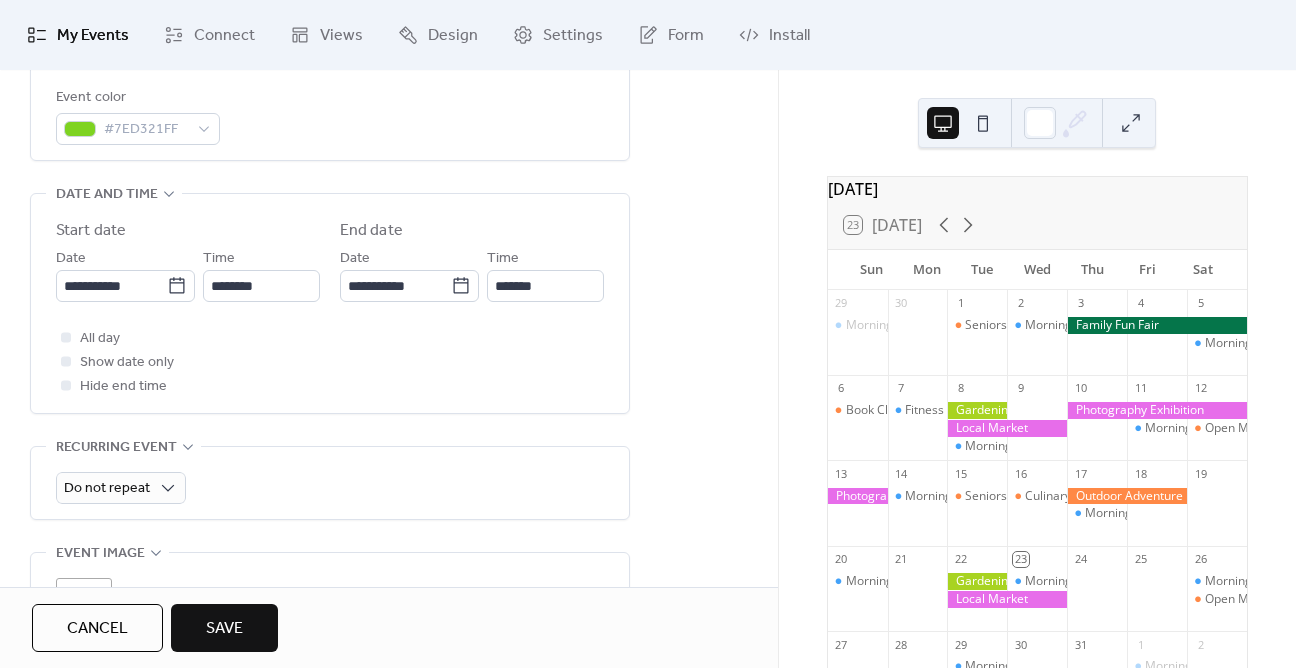 scroll, scrollTop: 582, scrollLeft: 0, axis: vertical 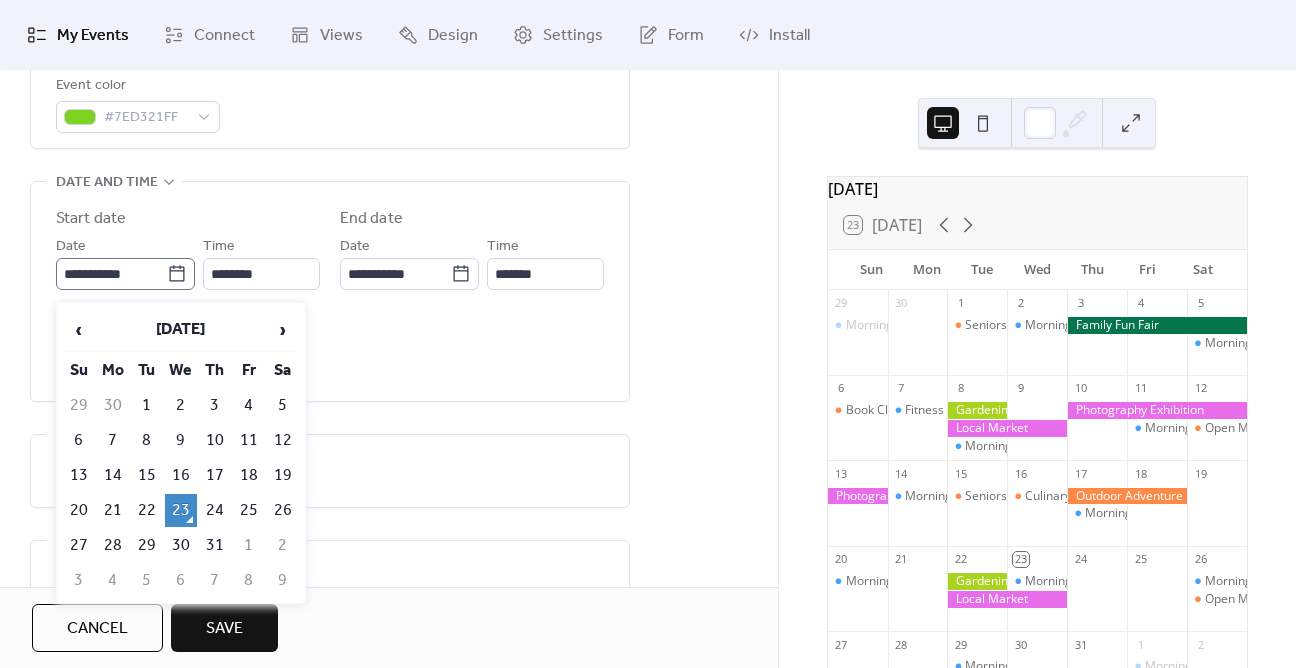 click 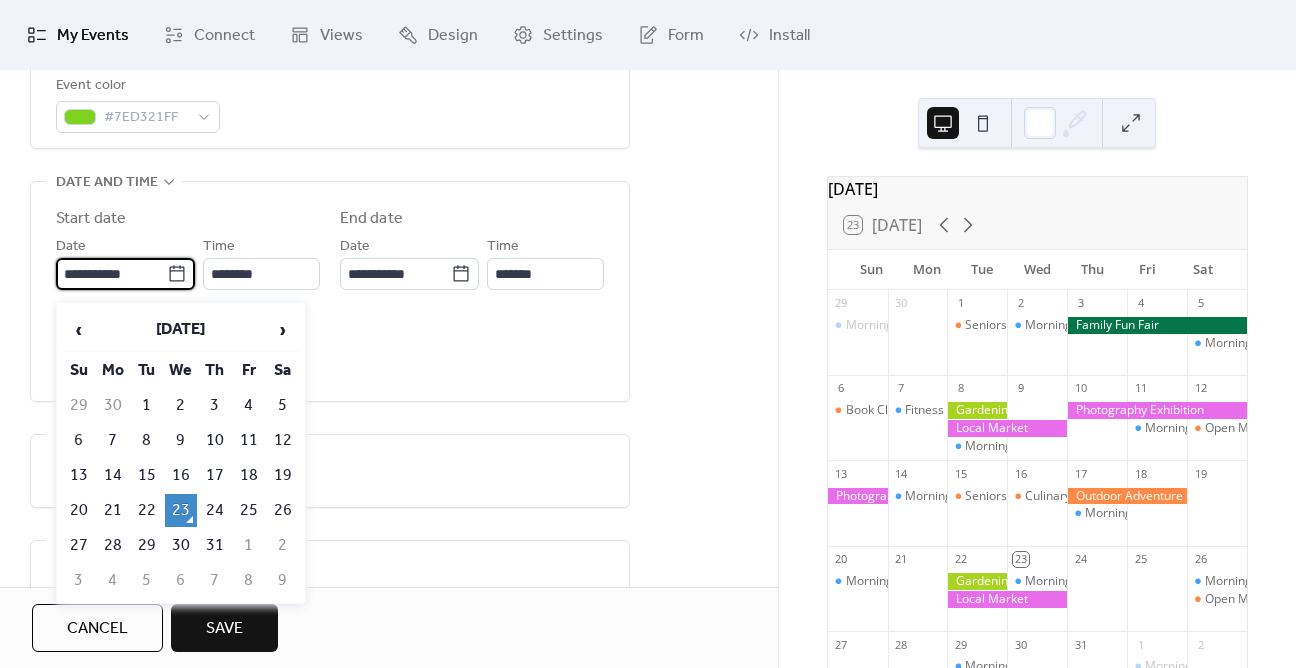 click on "9" at bounding box center [283, 580] 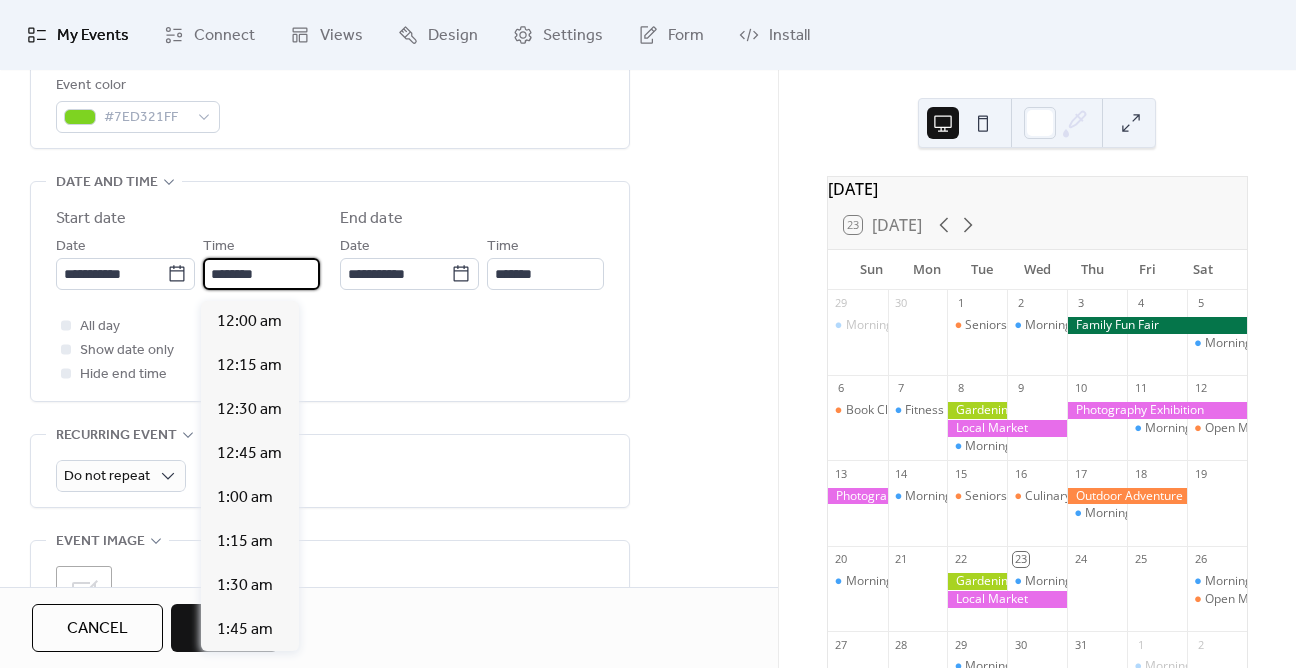 click on "********" at bounding box center (261, 274) 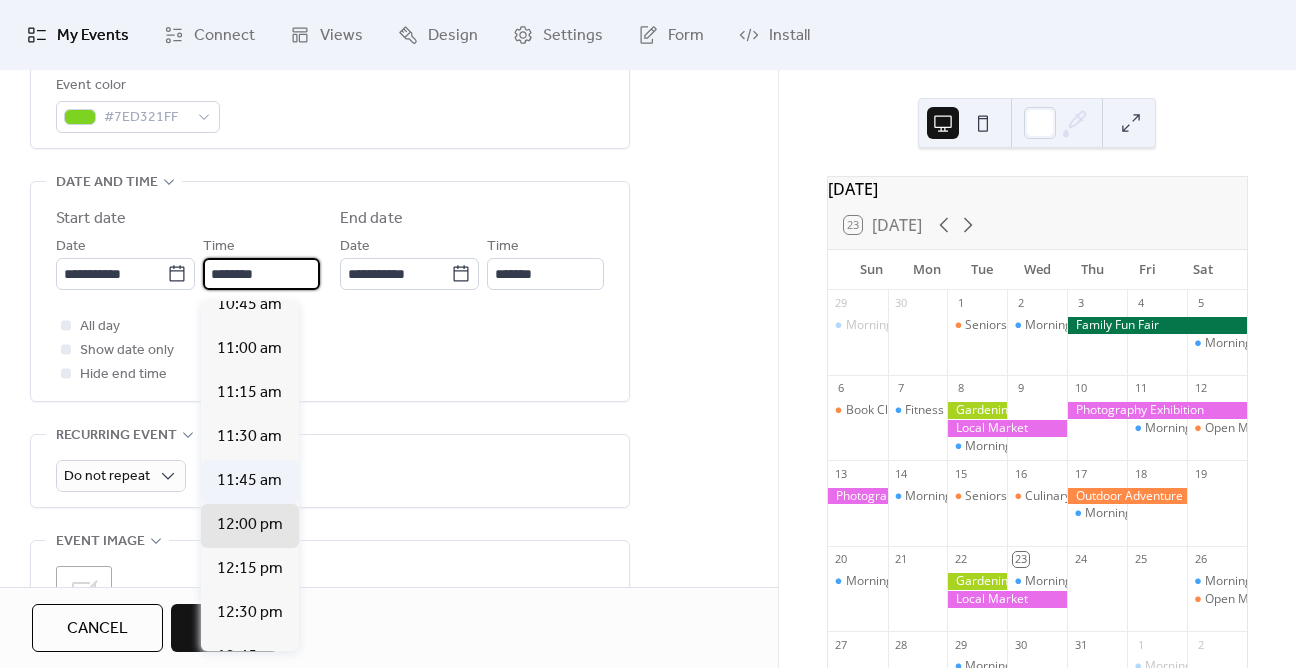 scroll, scrollTop: 1925, scrollLeft: 0, axis: vertical 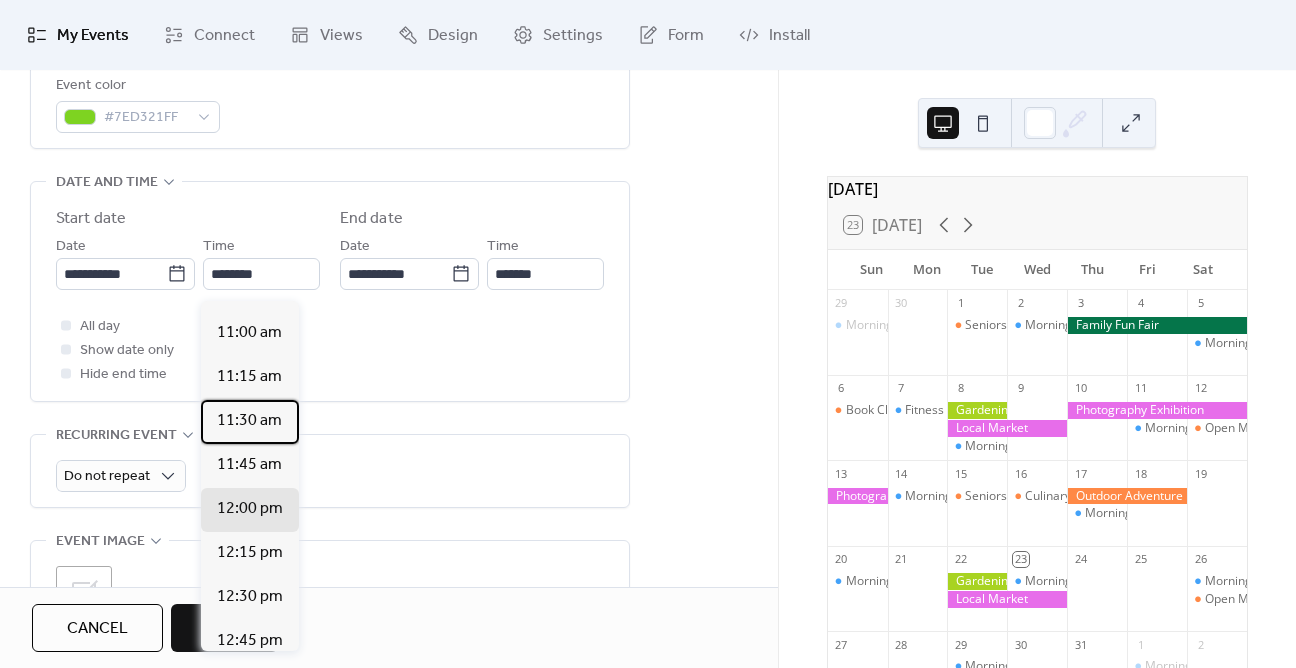 click on "11:30 am" at bounding box center (249, 421) 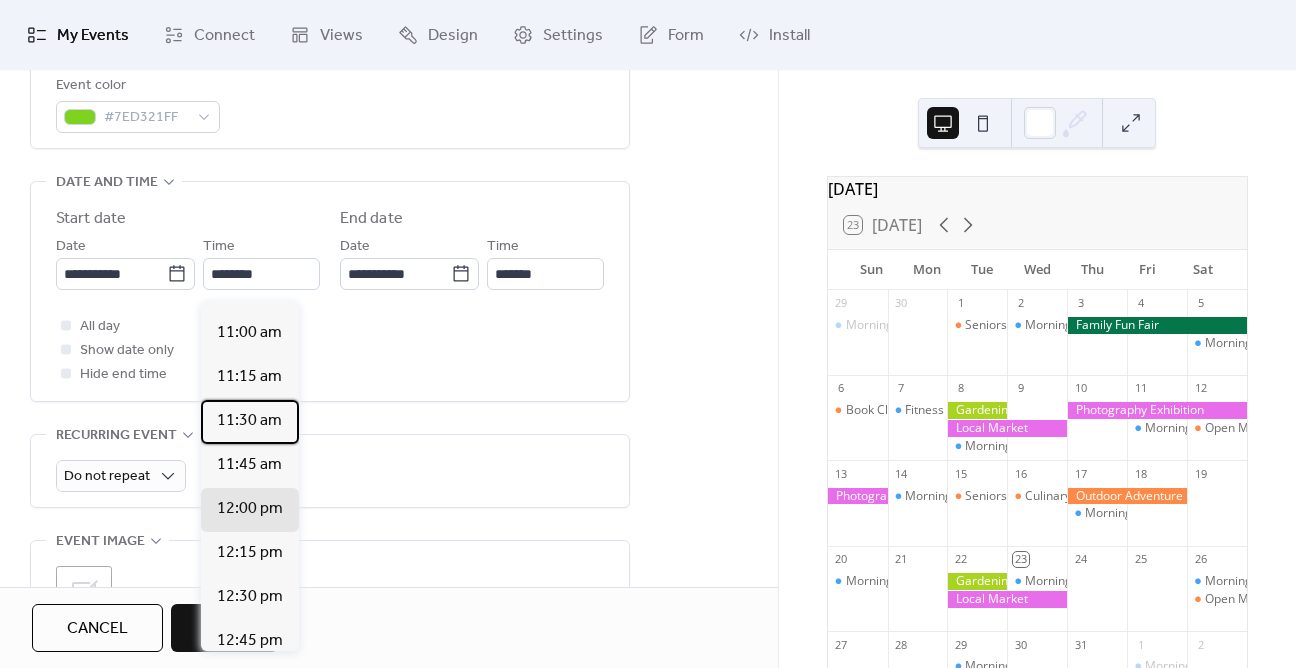 type on "********" 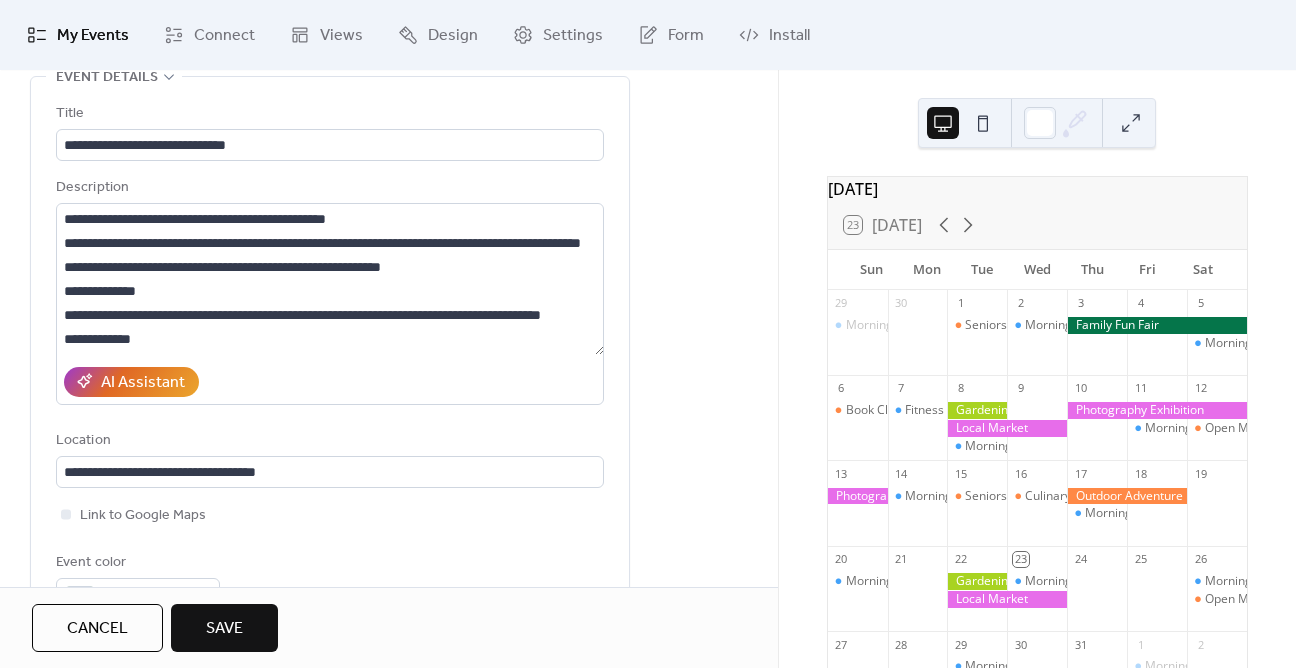scroll, scrollTop: 0, scrollLeft: 0, axis: both 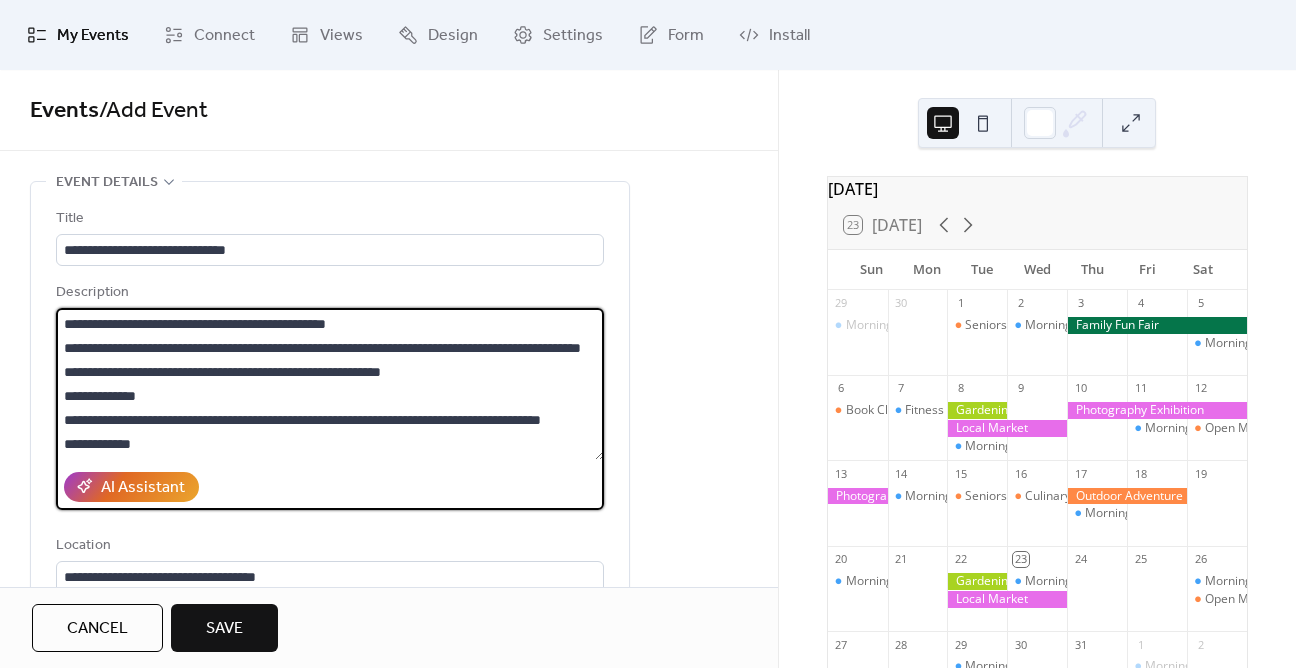 click at bounding box center (330, 384) 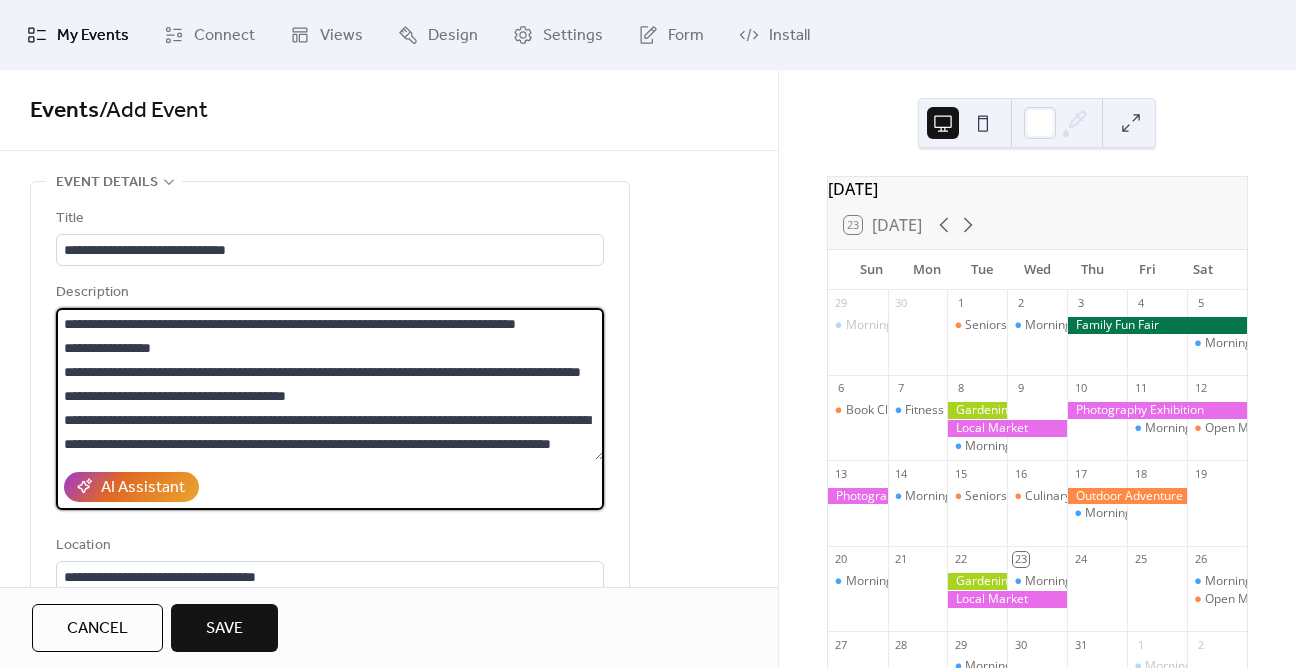 scroll, scrollTop: 276, scrollLeft: 0, axis: vertical 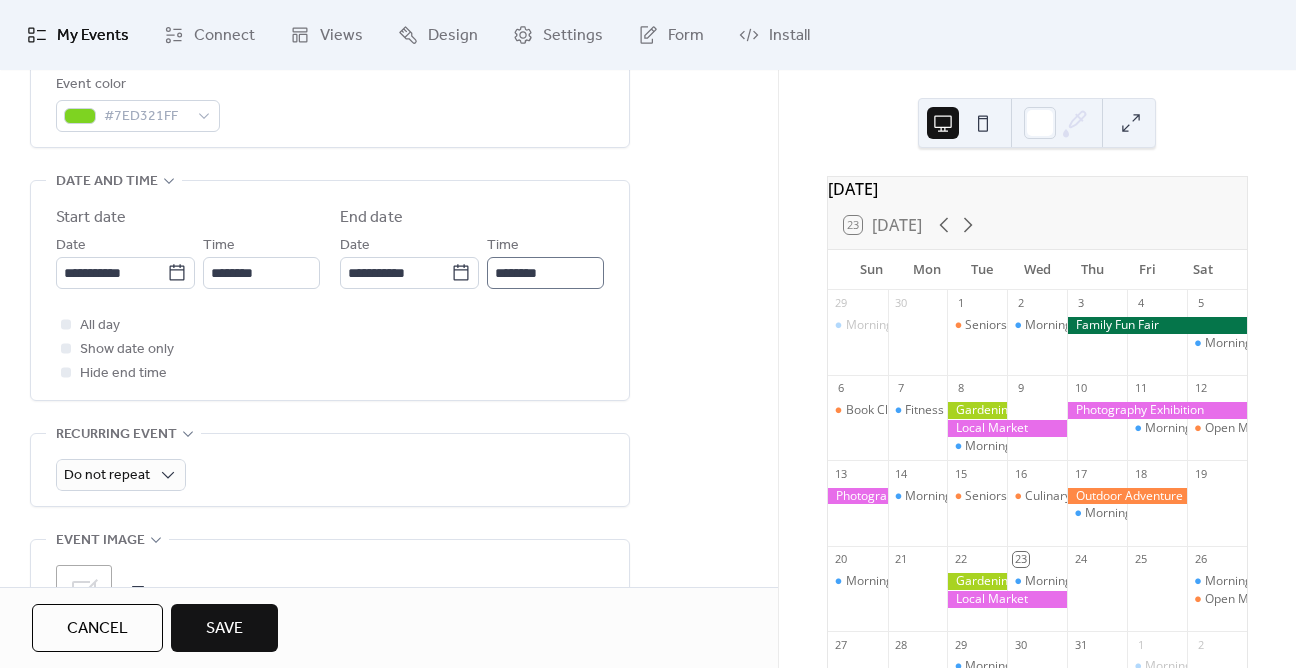 type on "**********" 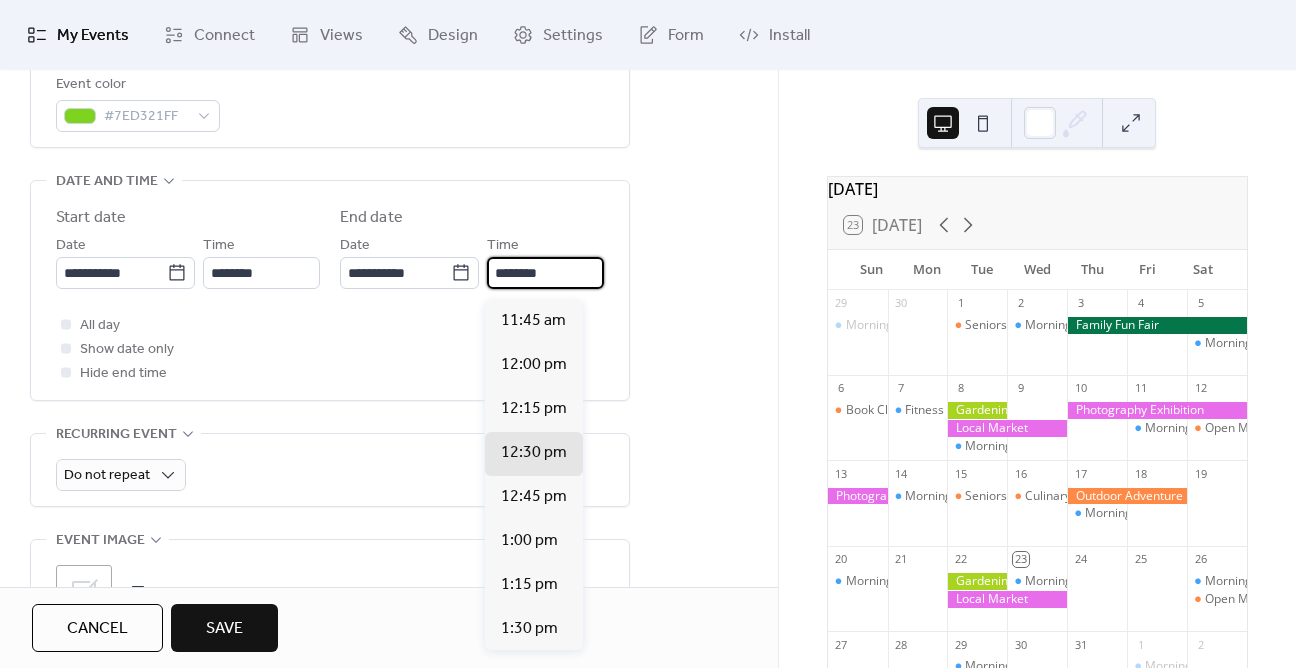 click on "********" at bounding box center [545, 273] 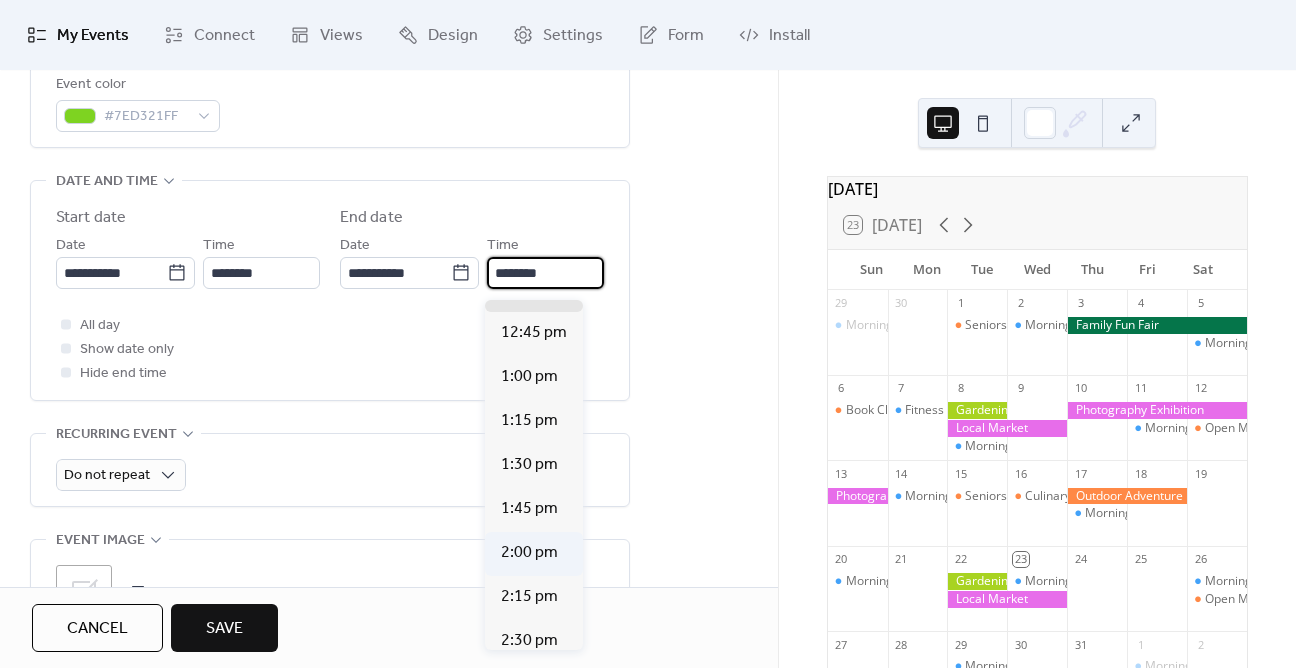 scroll, scrollTop: 169, scrollLeft: 0, axis: vertical 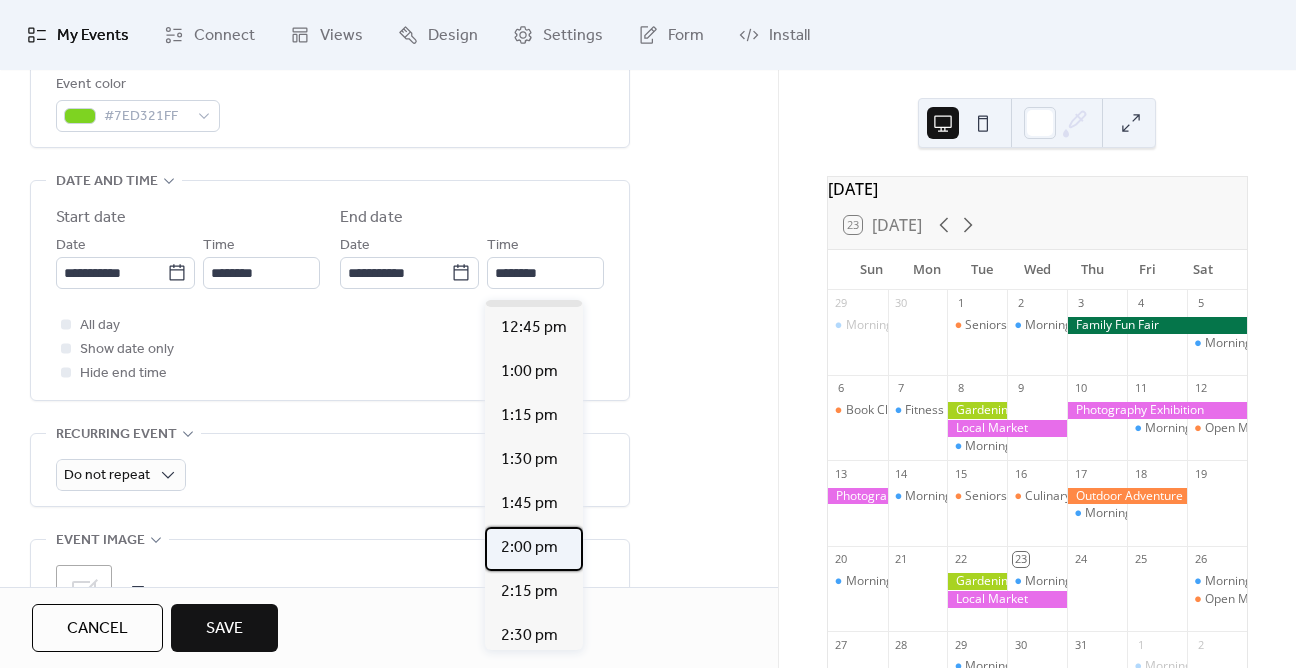click on "2:00 pm" at bounding box center (529, 548) 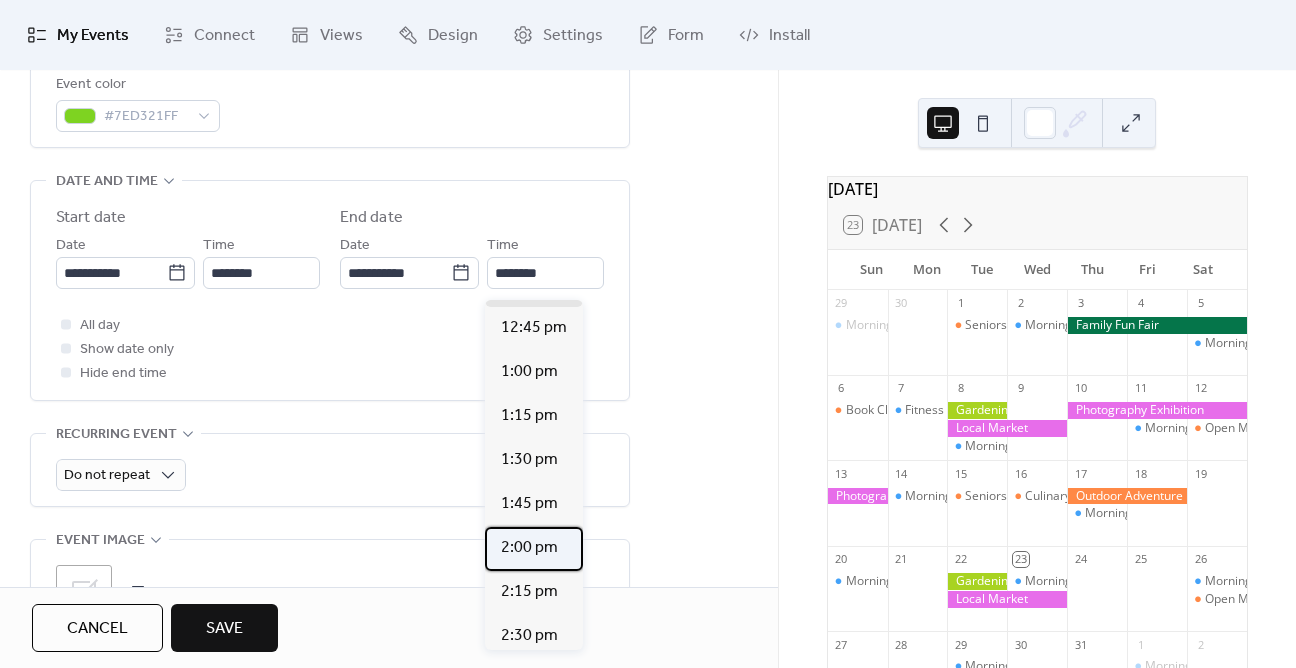 type on "*******" 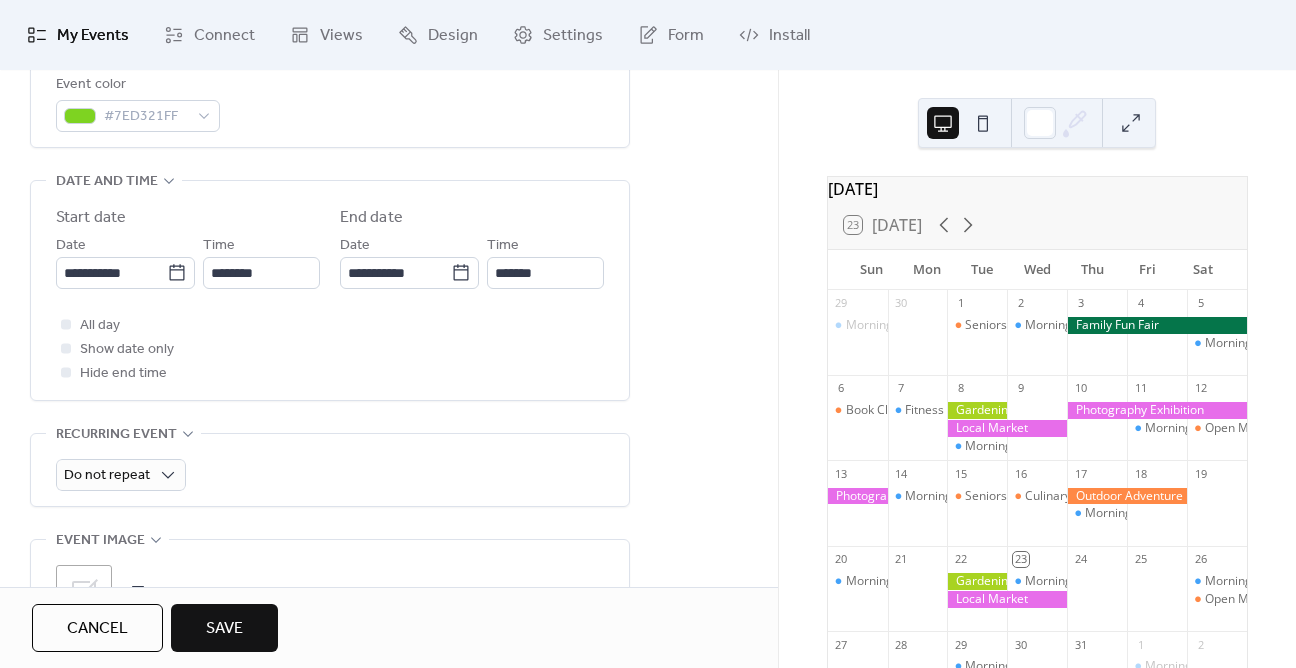 click on "All day Show date only Hide end time" at bounding box center (330, 349) 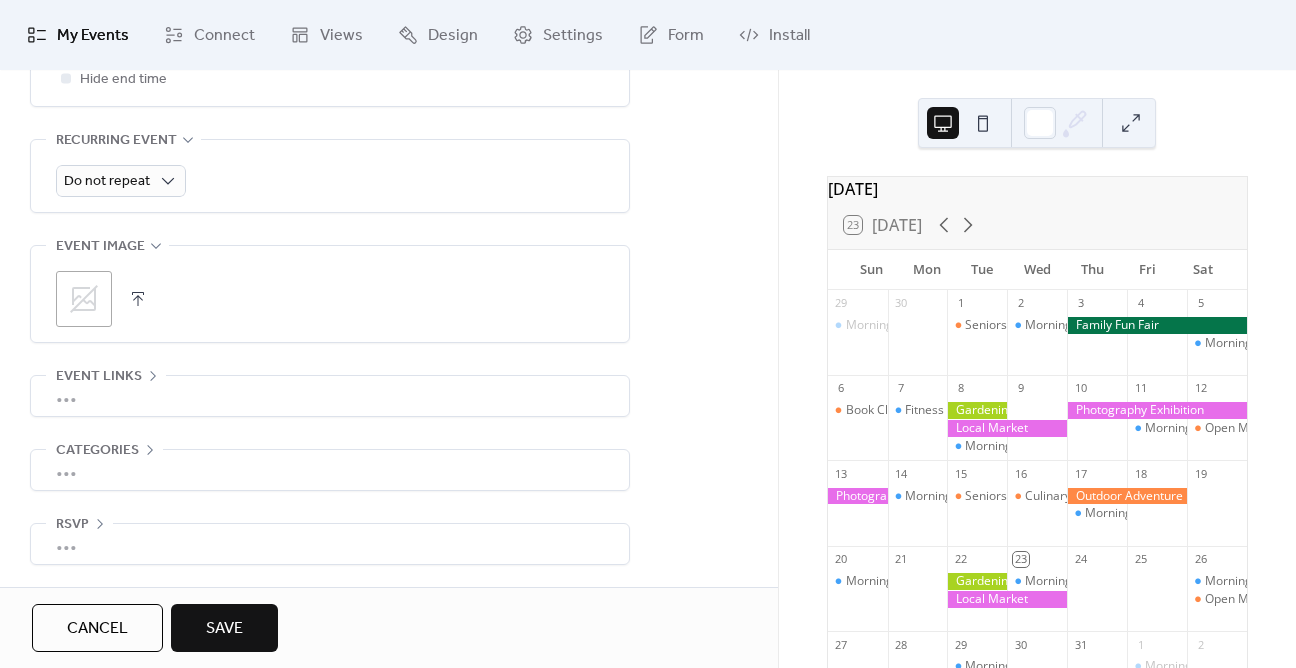 scroll, scrollTop: 884, scrollLeft: 0, axis: vertical 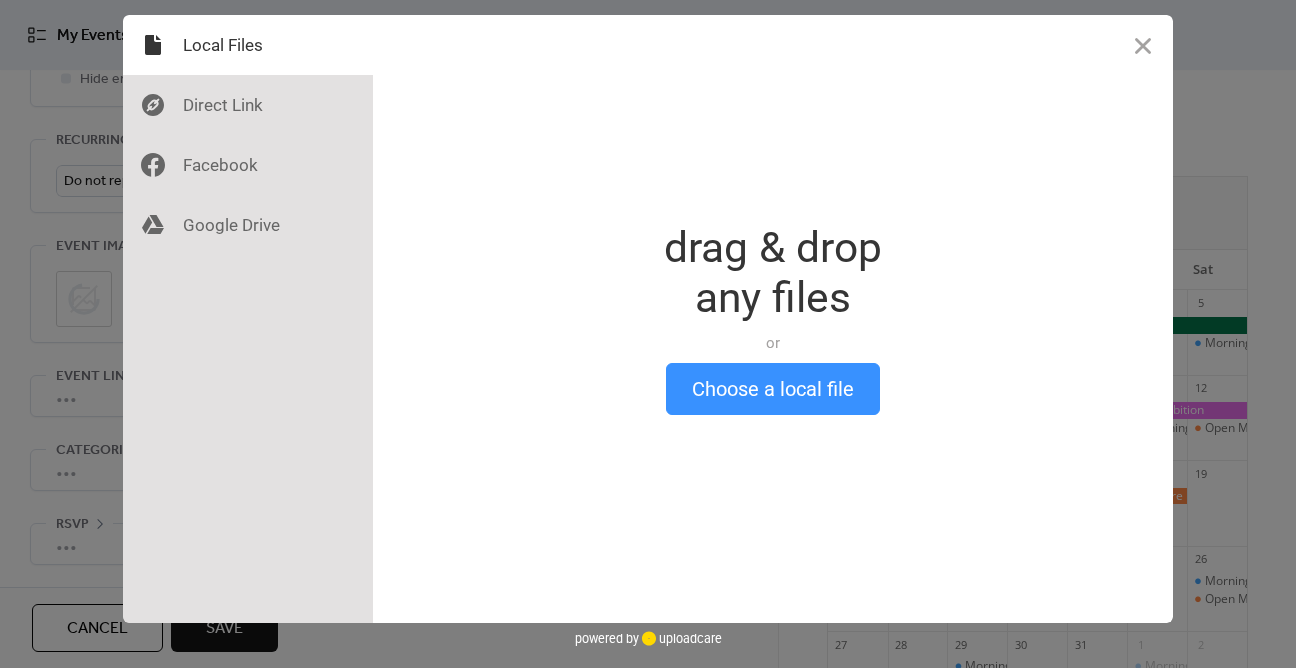click on "Choose a local file" at bounding box center (773, 389) 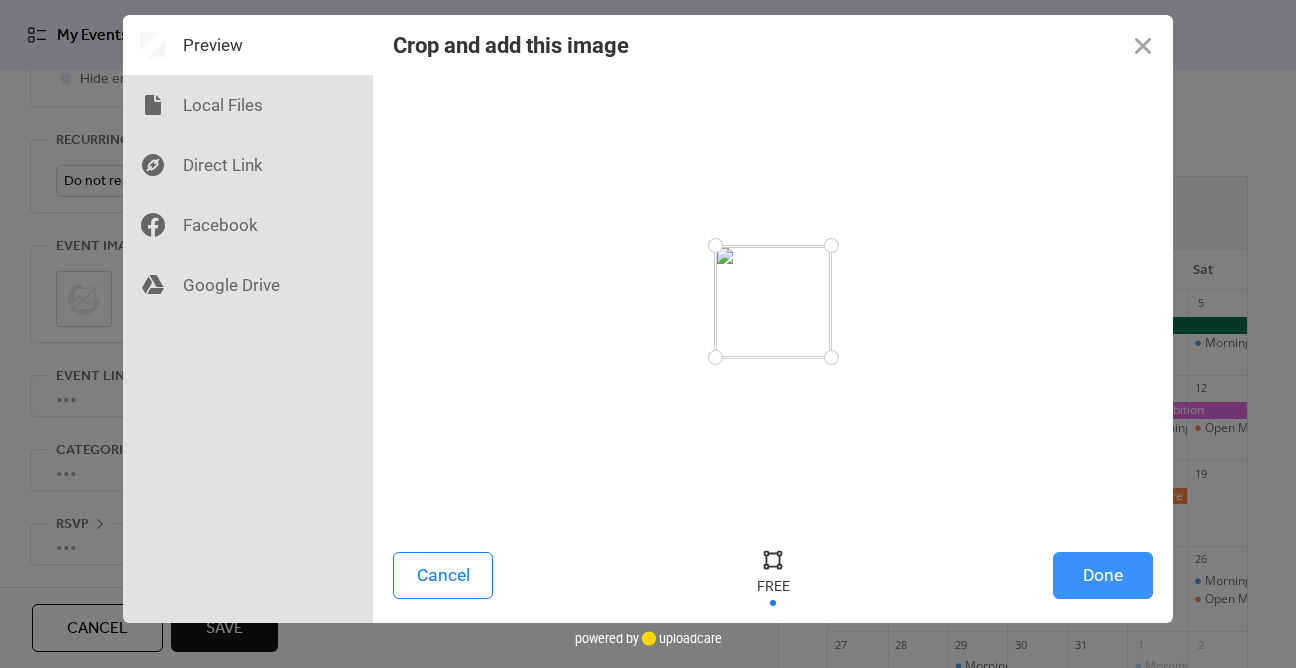 click on "Done" at bounding box center (1103, 575) 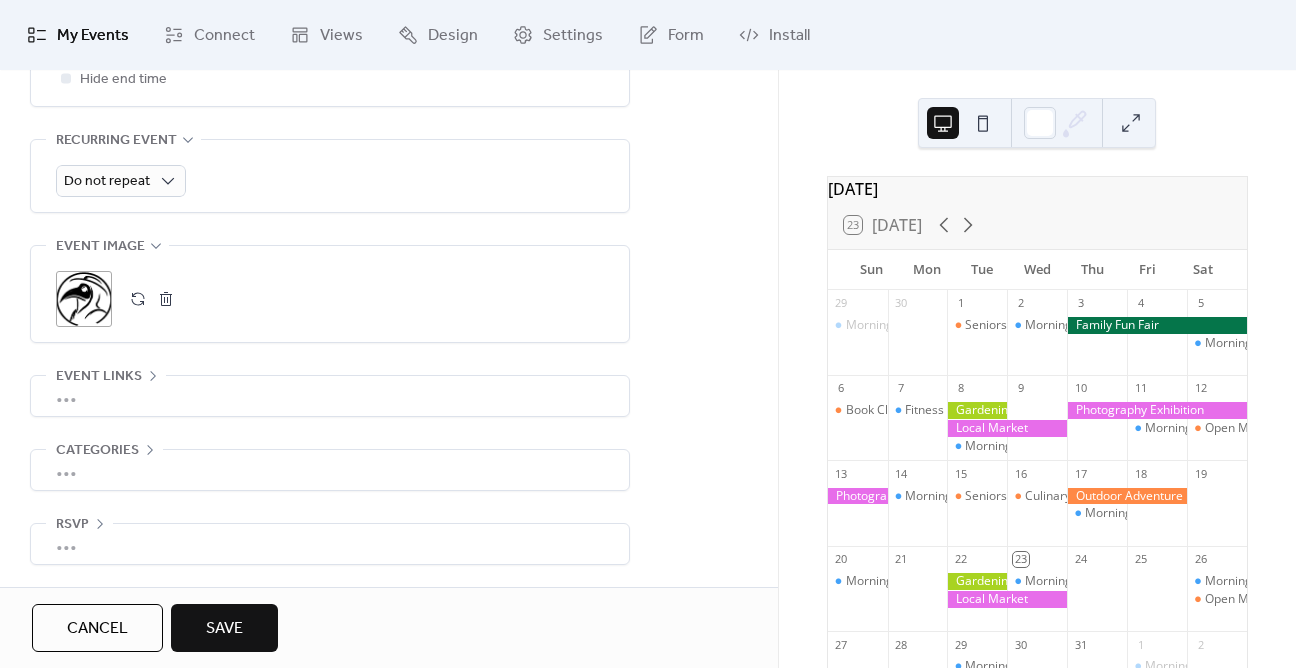 scroll, scrollTop: 884, scrollLeft: 0, axis: vertical 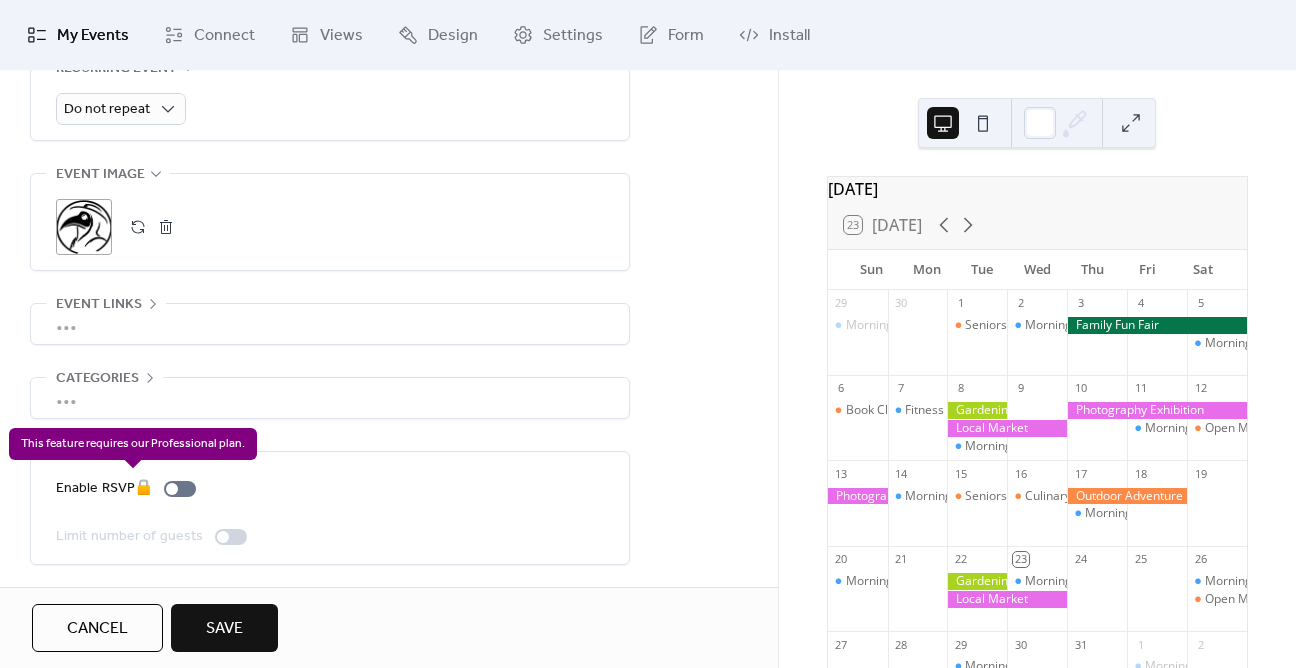 click on "Enable RSVP  🔒" at bounding box center (130, 489) 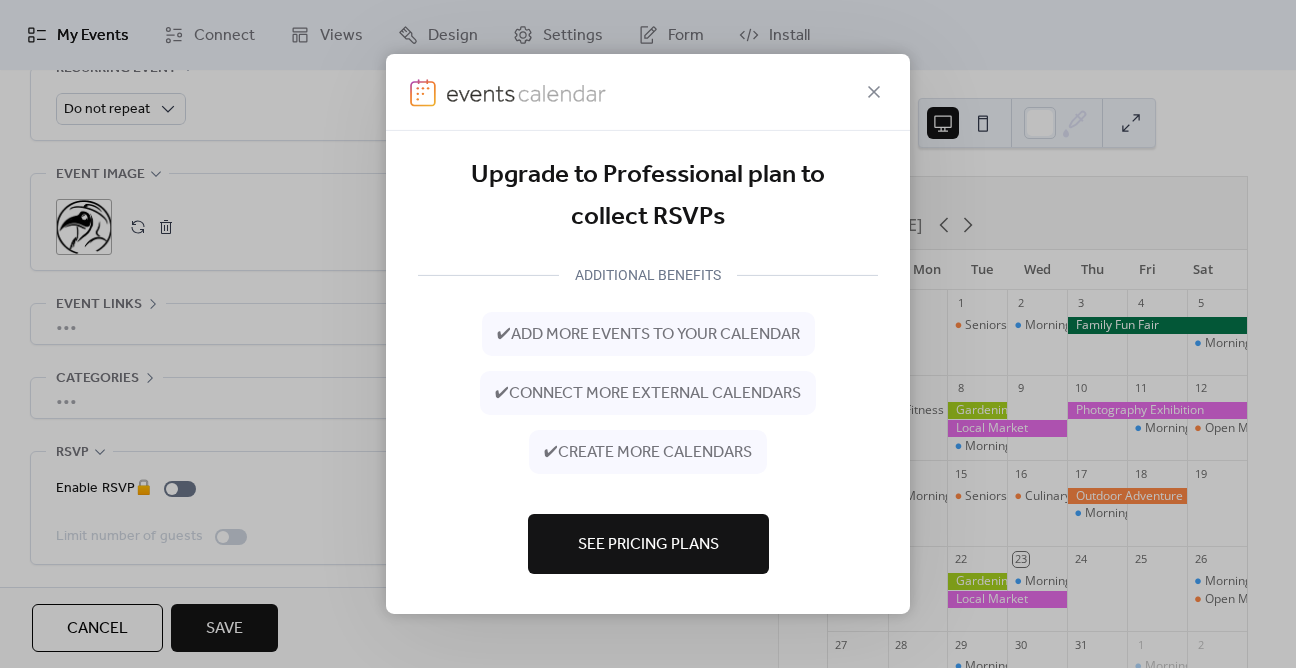 click on "See Pricing Plans" at bounding box center (648, 544) 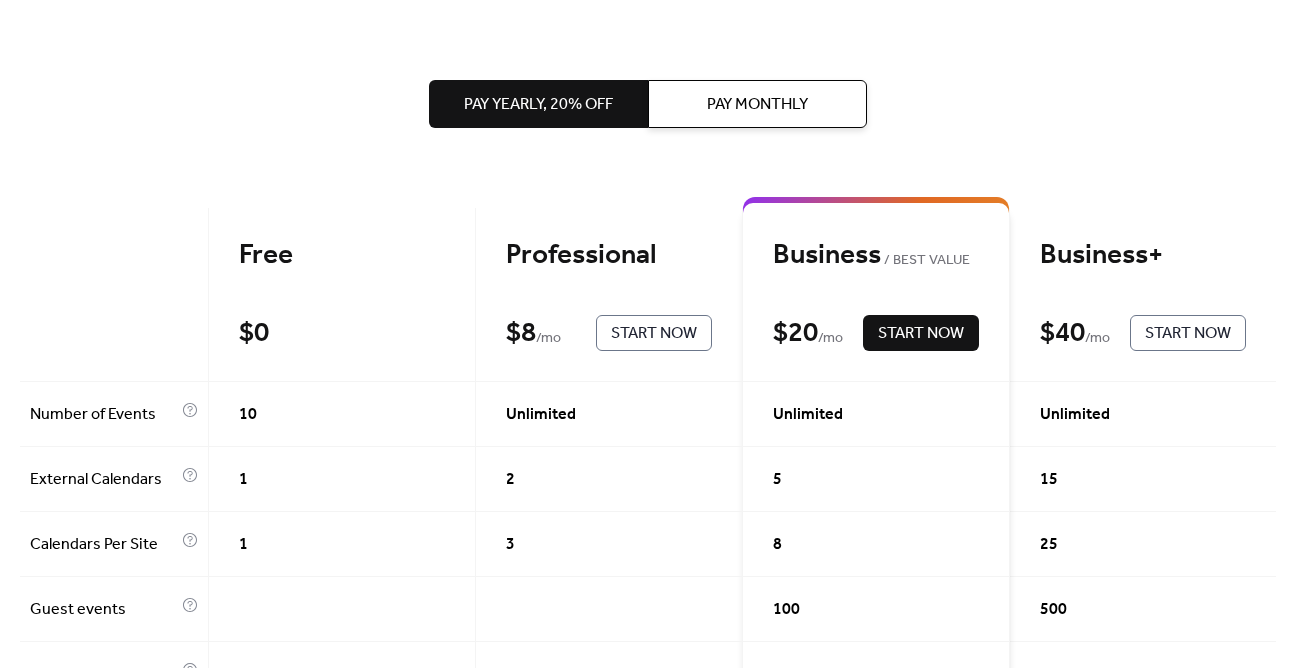 scroll, scrollTop: 0, scrollLeft: 0, axis: both 